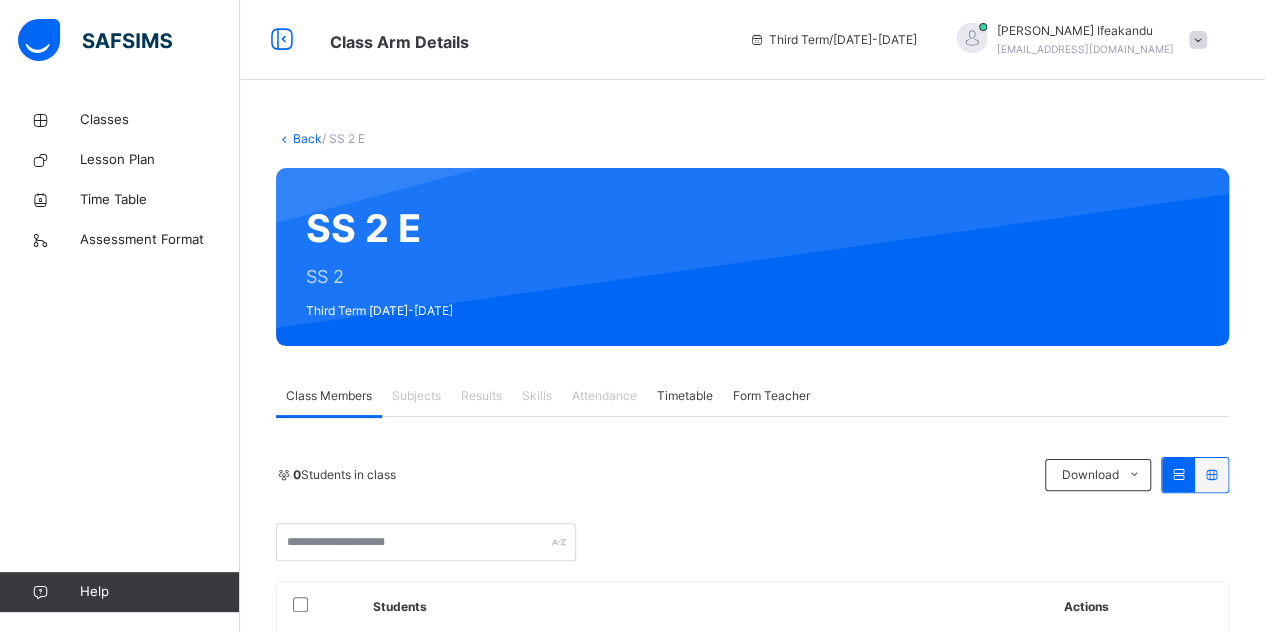 scroll, scrollTop: 191, scrollLeft: 0, axis: vertical 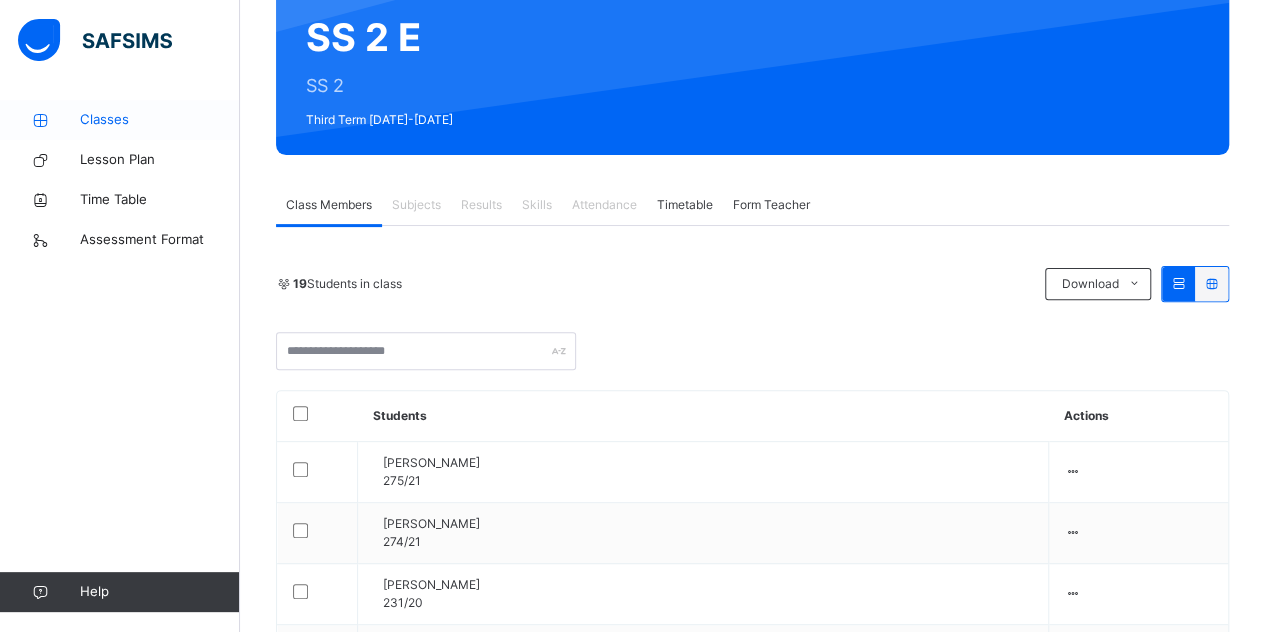 click on "Classes" at bounding box center (160, 120) 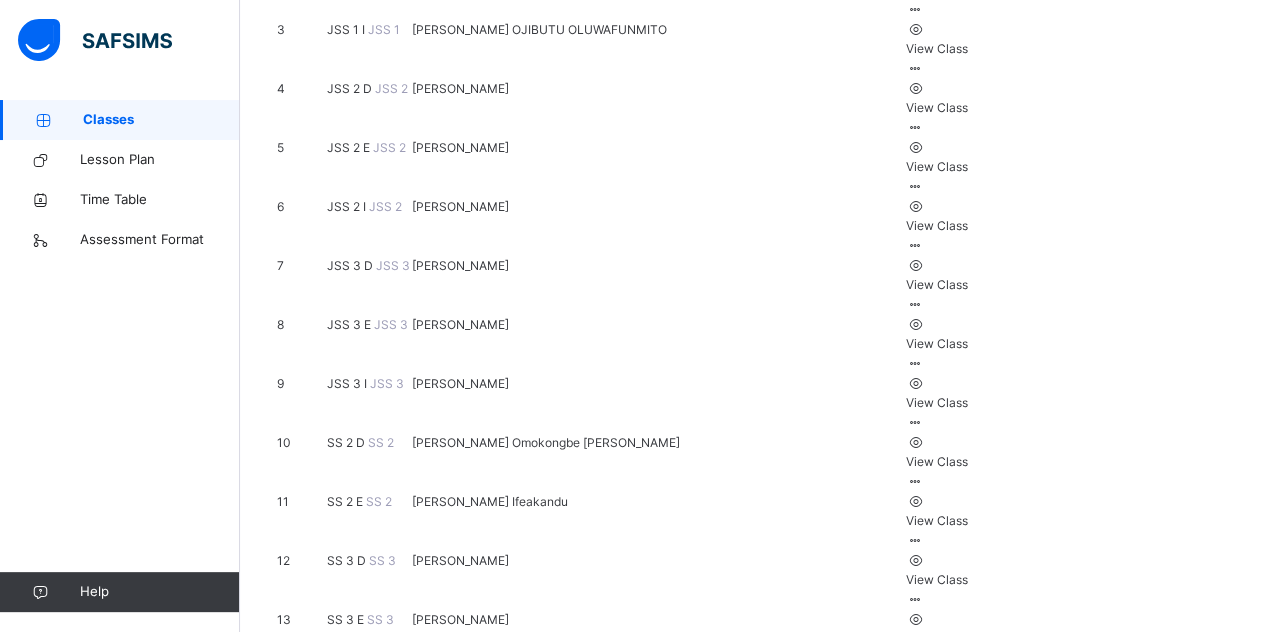 scroll, scrollTop: 444, scrollLeft: 0, axis: vertical 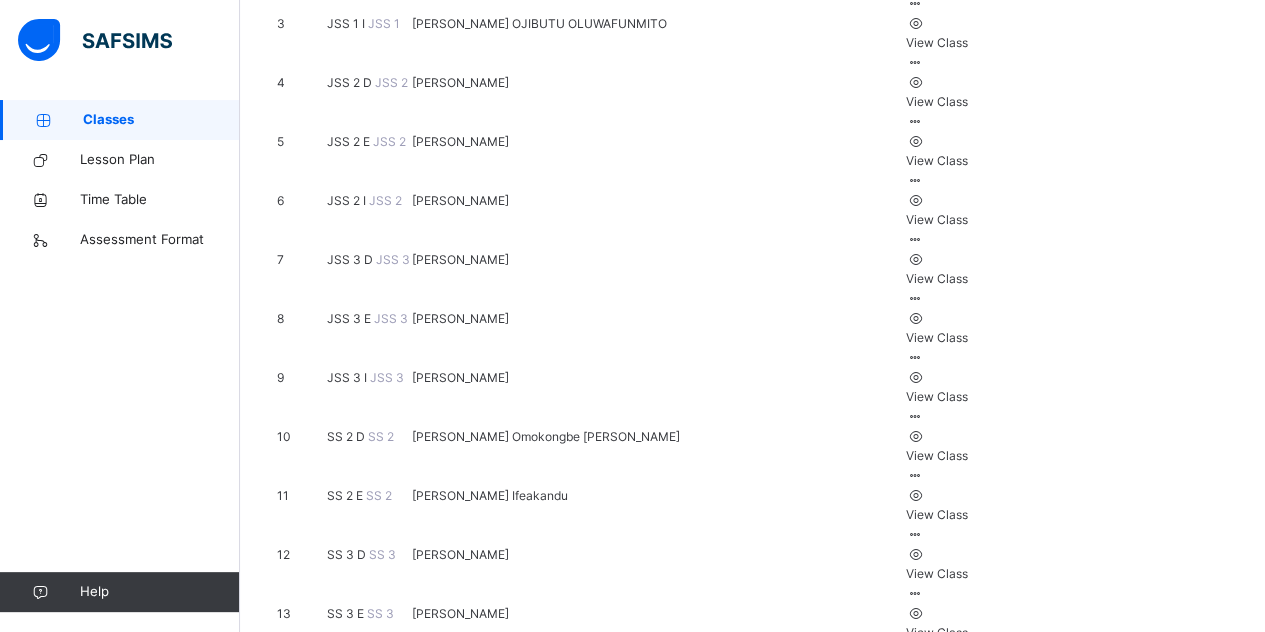 click on "Classes Lesson Plan Time Table Assessment Format   Help" at bounding box center (120, 356) 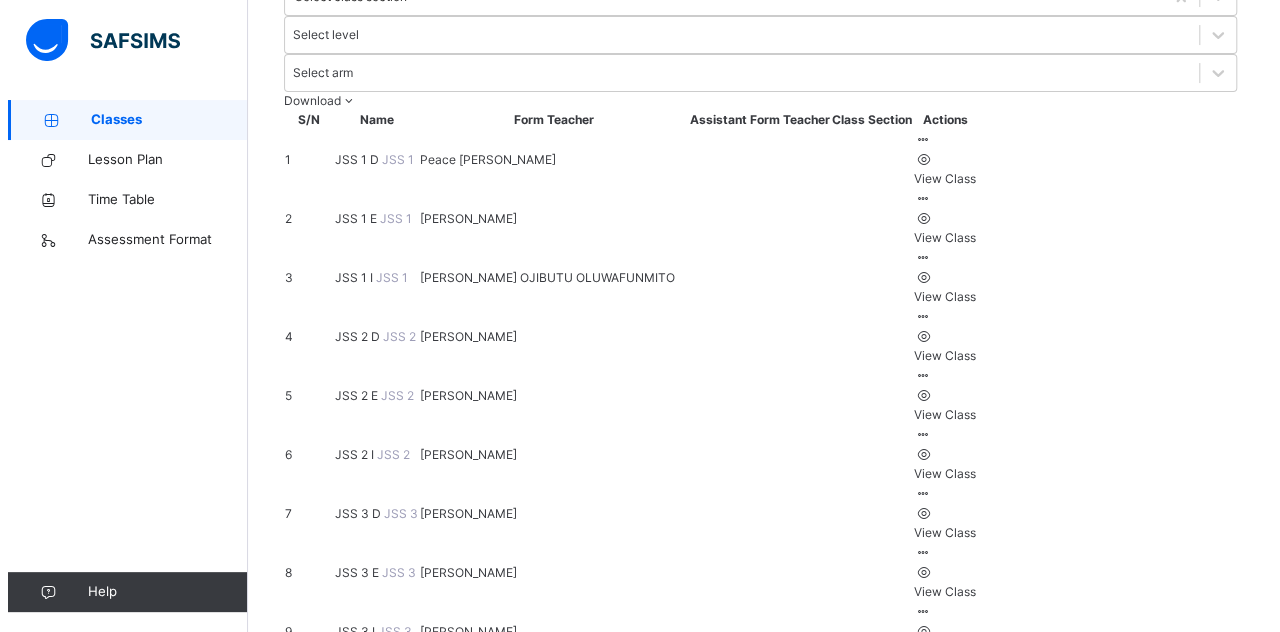 scroll, scrollTop: 0, scrollLeft: 0, axis: both 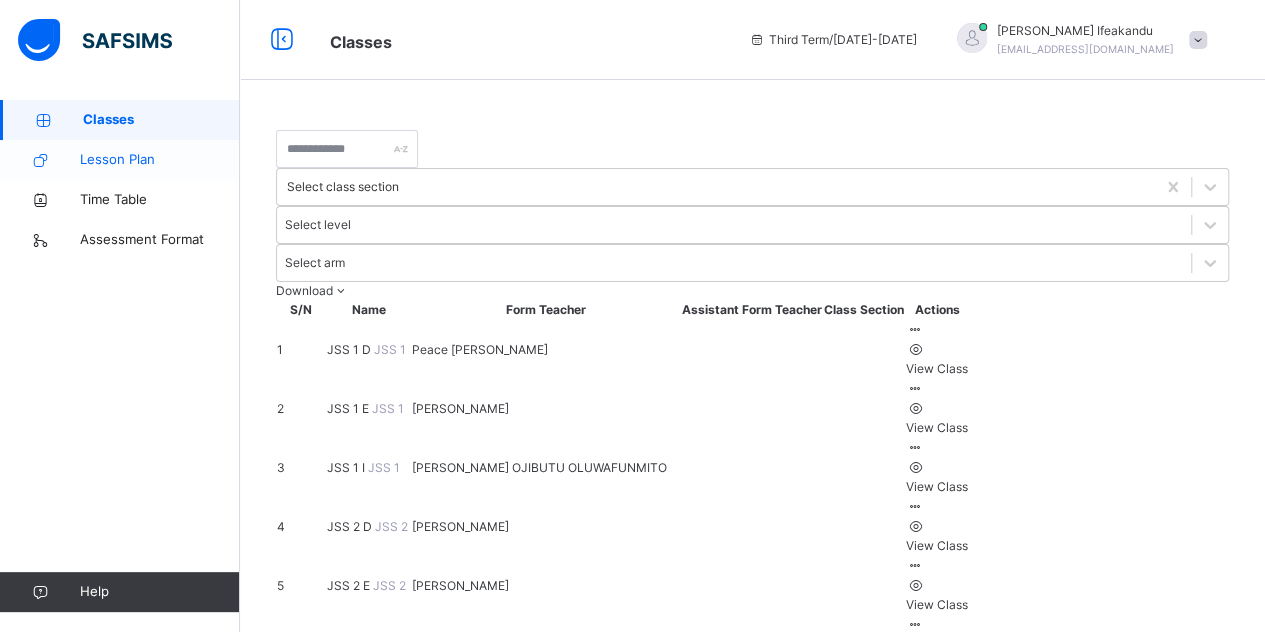 click on "Lesson Plan" at bounding box center (160, 160) 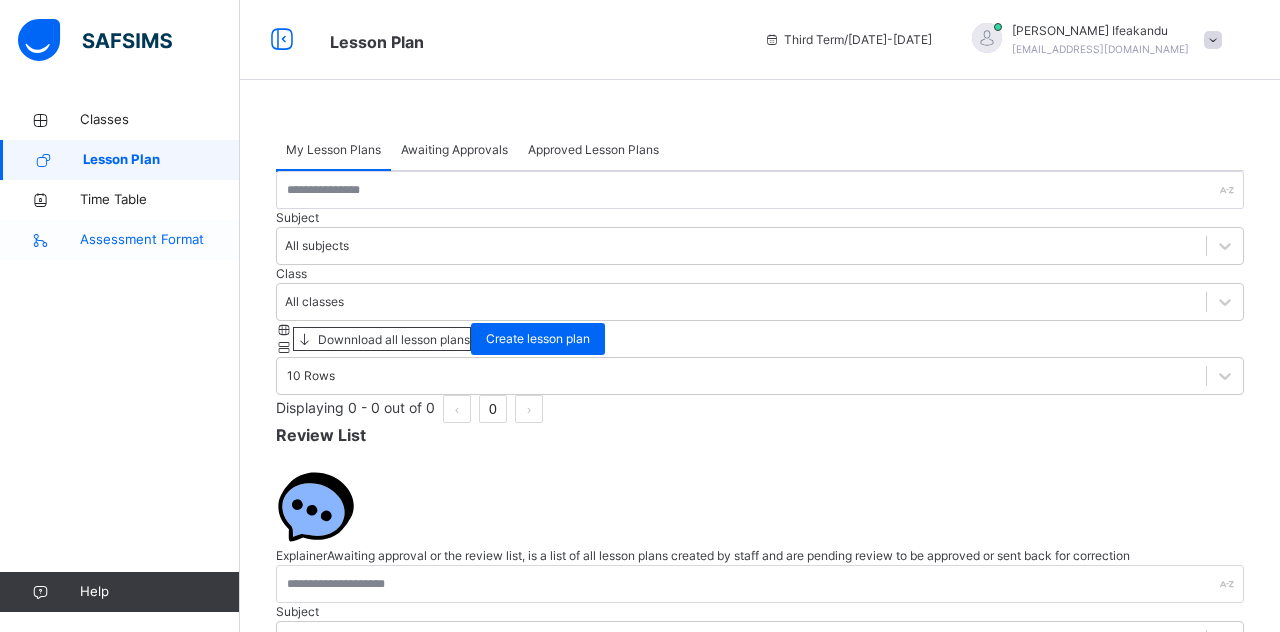 click on "Assessment Format" at bounding box center (160, 240) 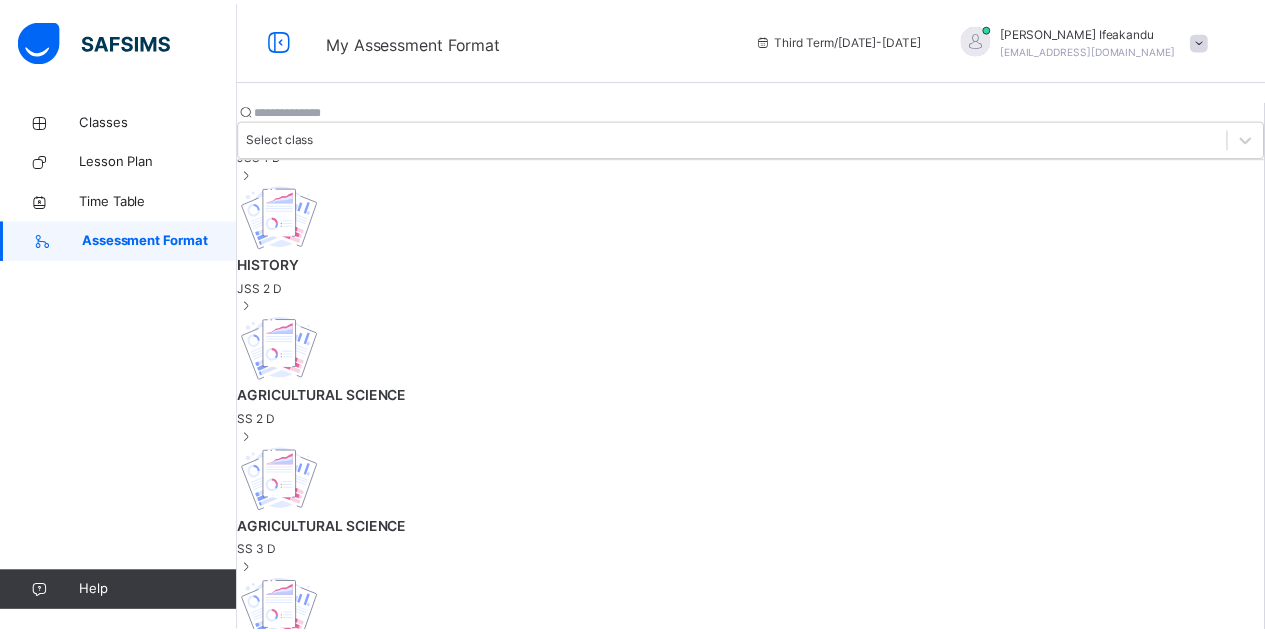 scroll, scrollTop: 0, scrollLeft: 0, axis: both 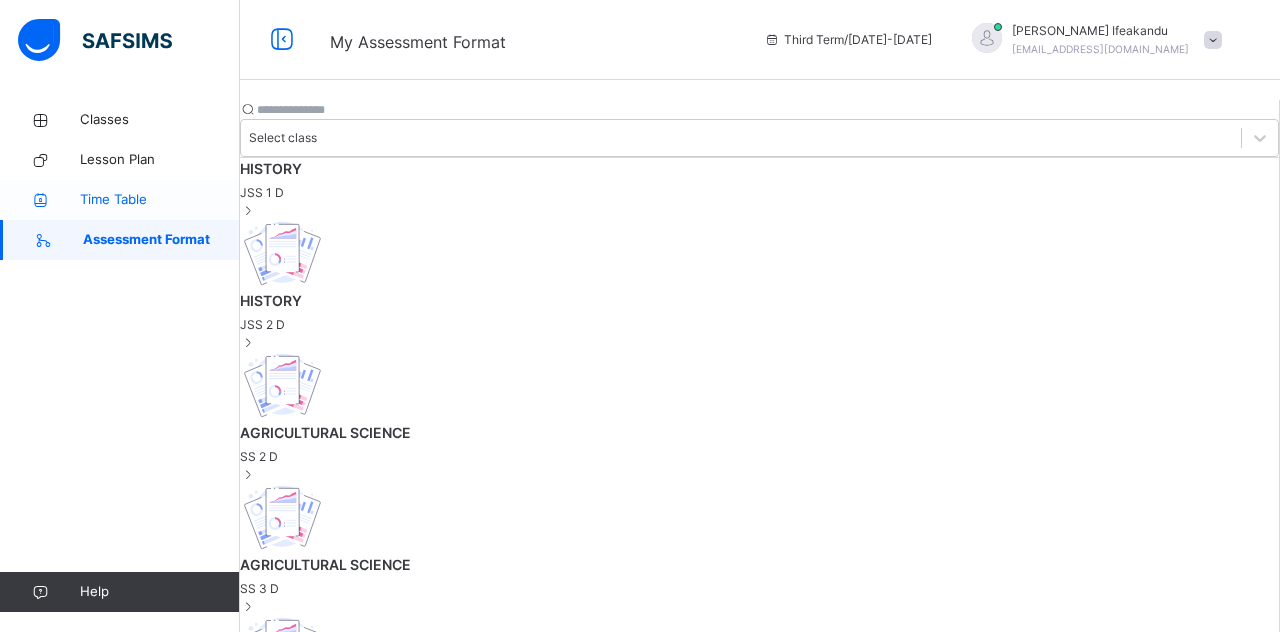 click on "Time Table" at bounding box center [120, 200] 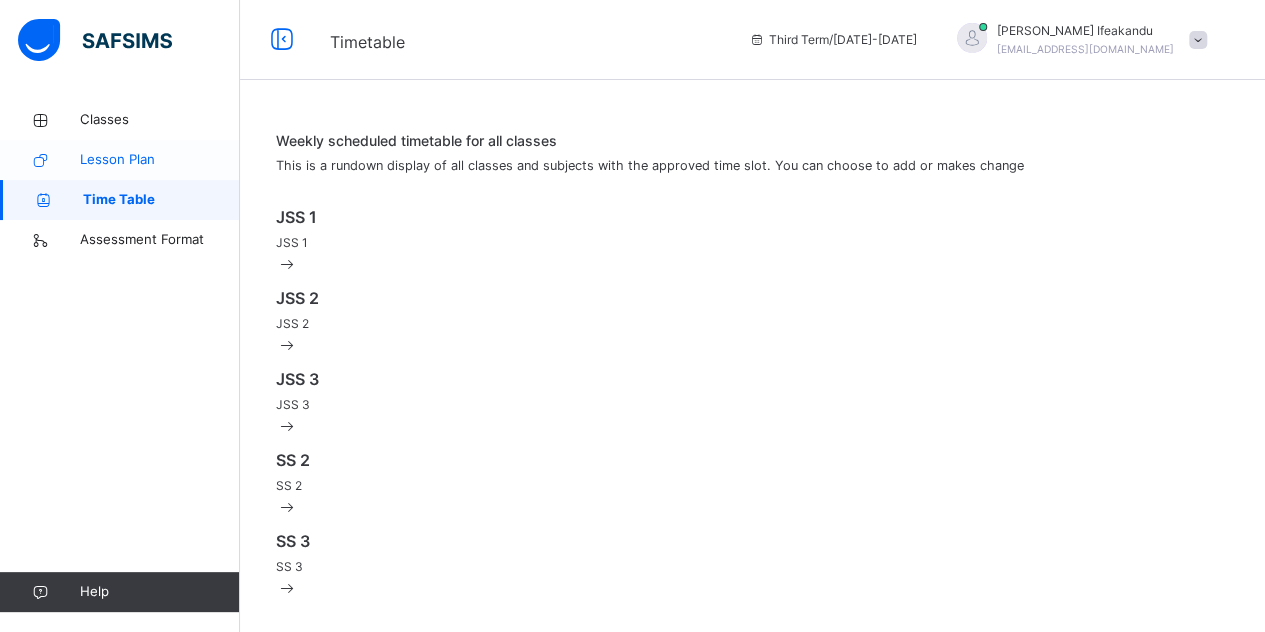 click on "Lesson Plan" at bounding box center (160, 160) 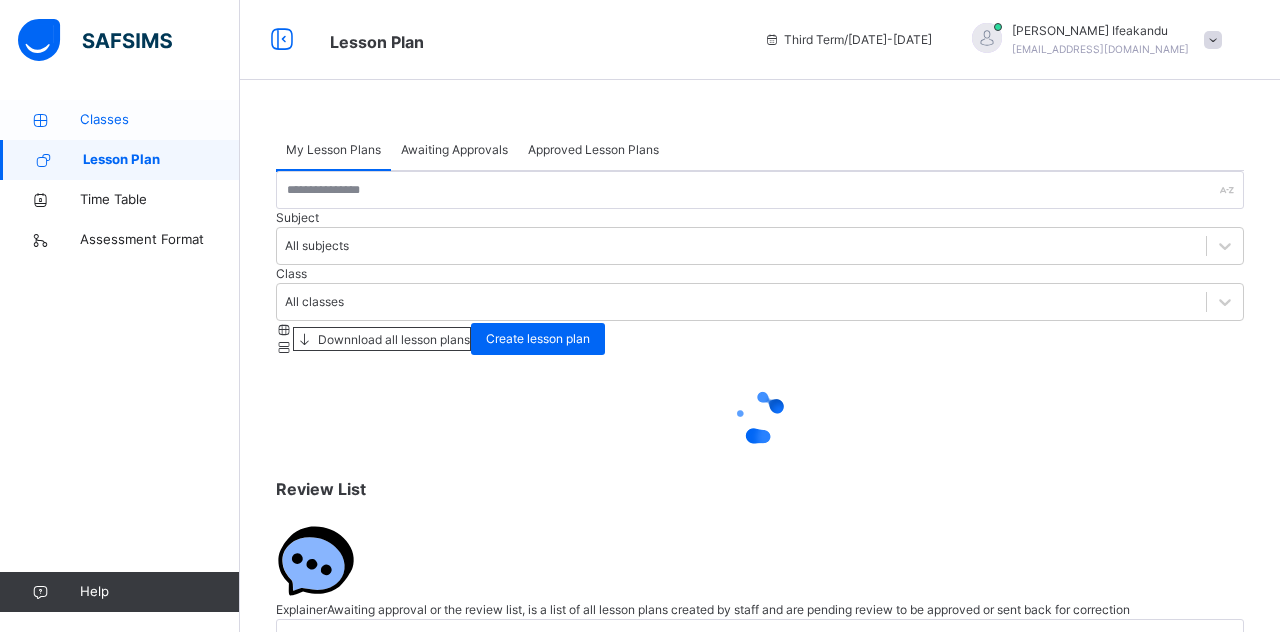 click on "Classes" at bounding box center (160, 120) 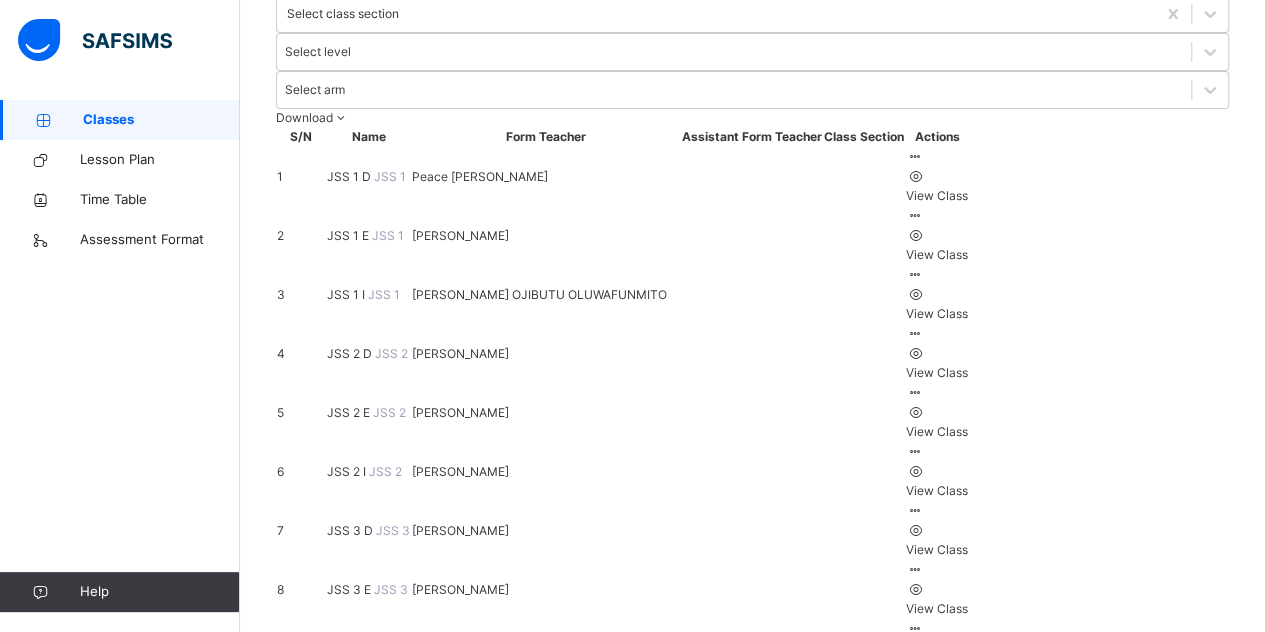 scroll, scrollTop: 444, scrollLeft: 0, axis: vertical 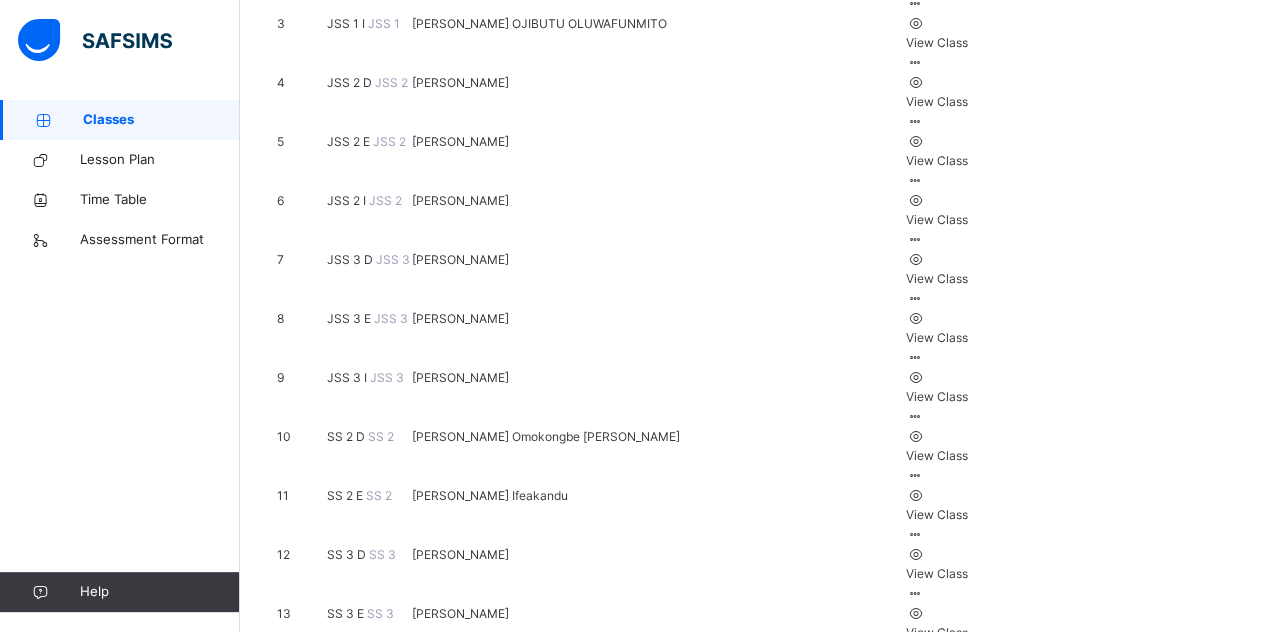 click on "SS 2   E" at bounding box center (346, 495) 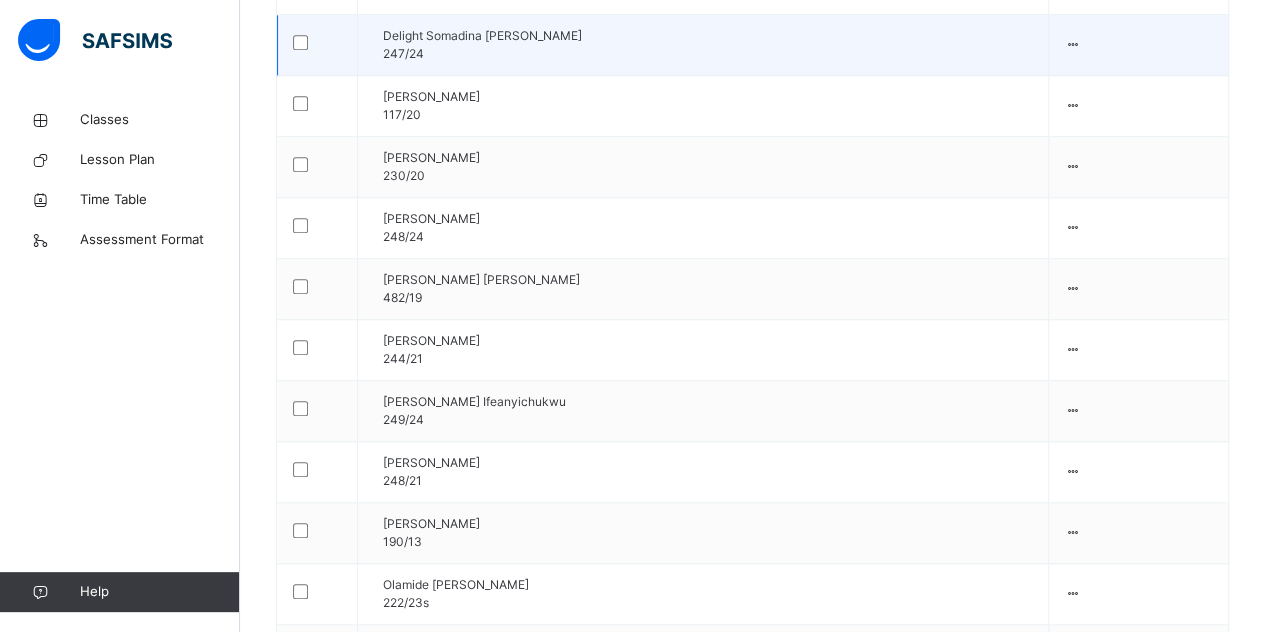scroll, scrollTop: 849, scrollLeft: 0, axis: vertical 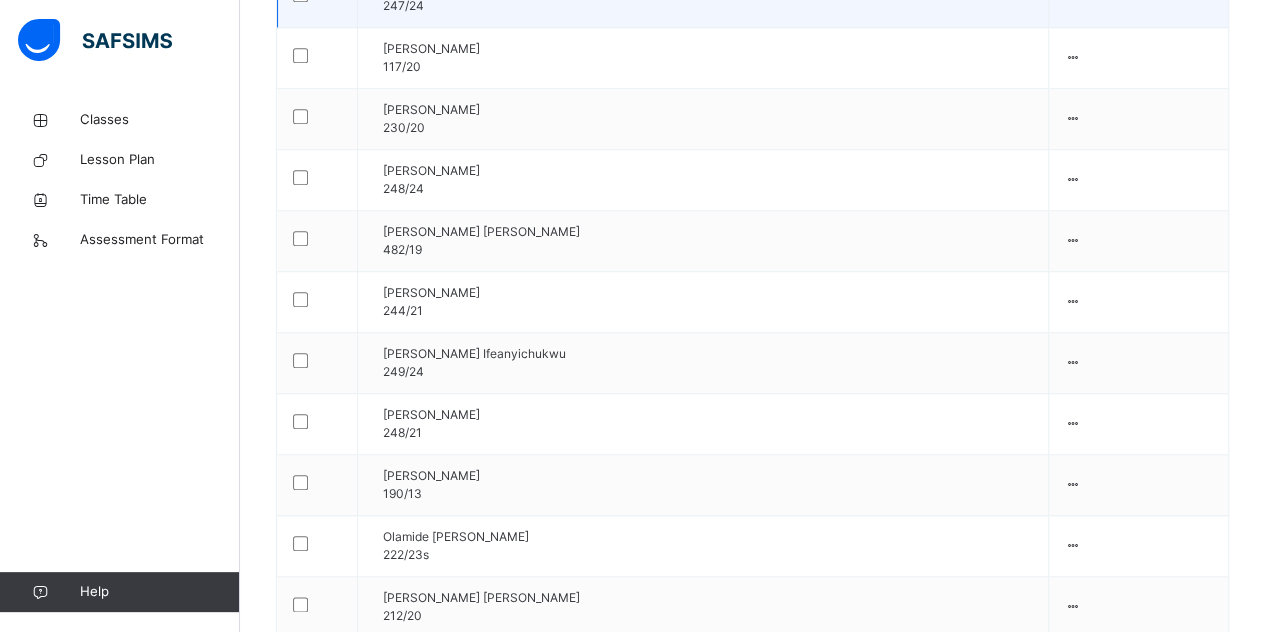 click on "Kyrian Ugonna  Onyenagubo 244/21" at bounding box center [703, 302] 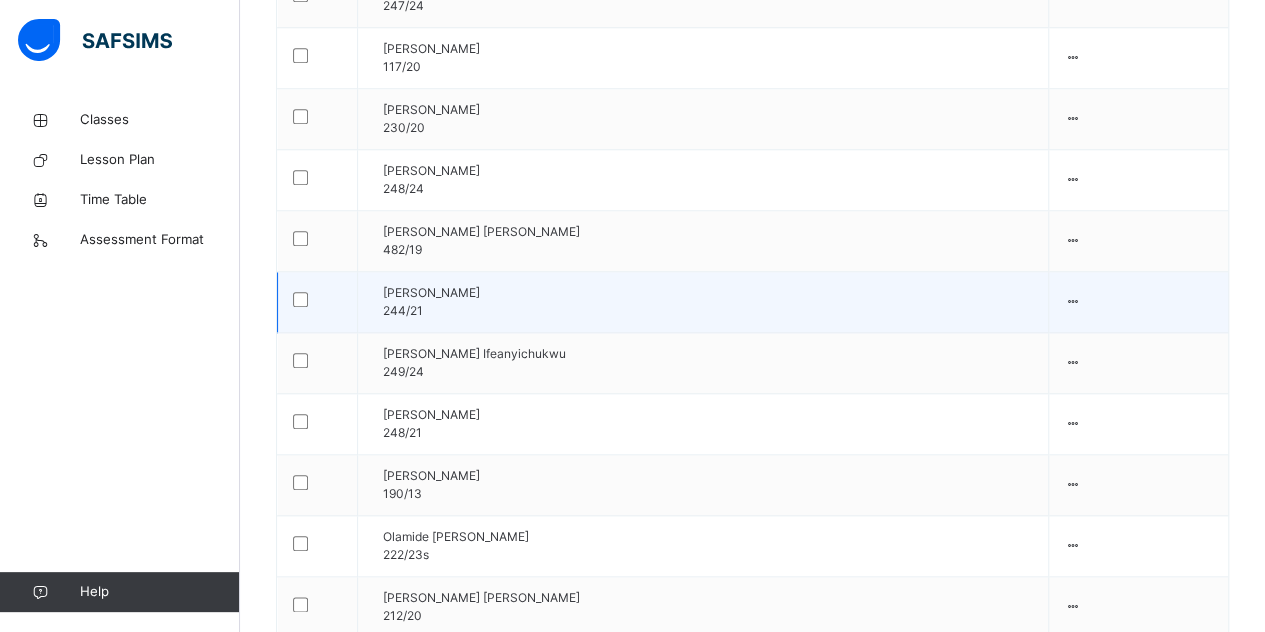 click at bounding box center [1072, 301] 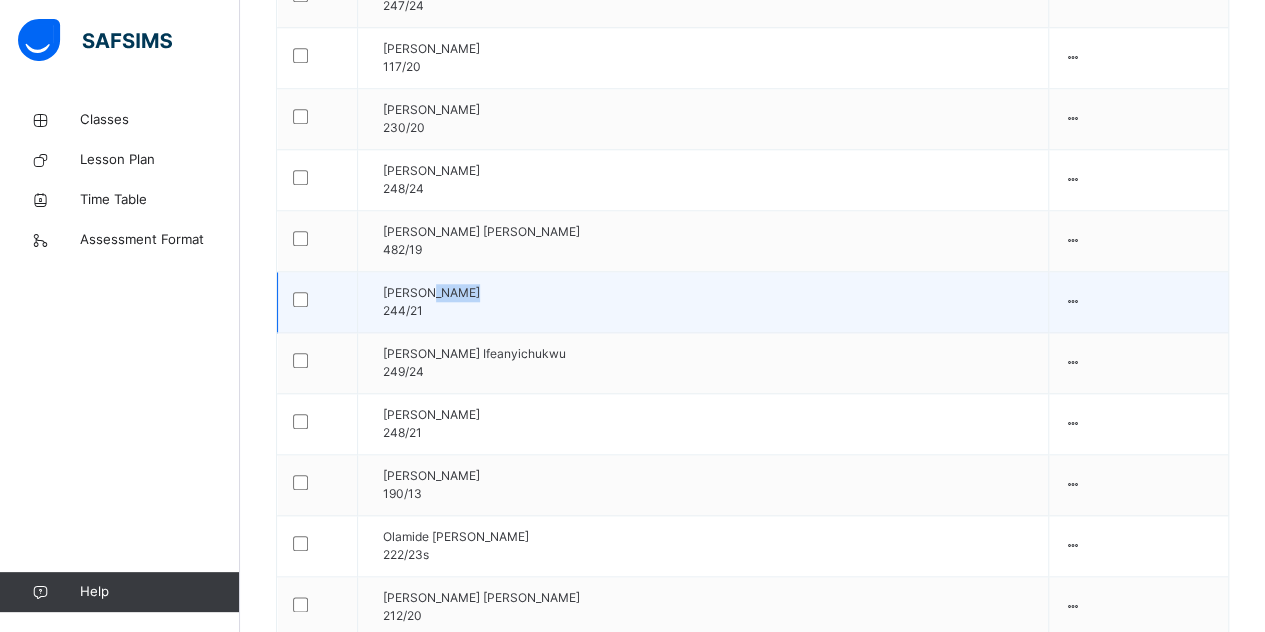click on "[PERSON_NAME]" at bounding box center (708, 293) 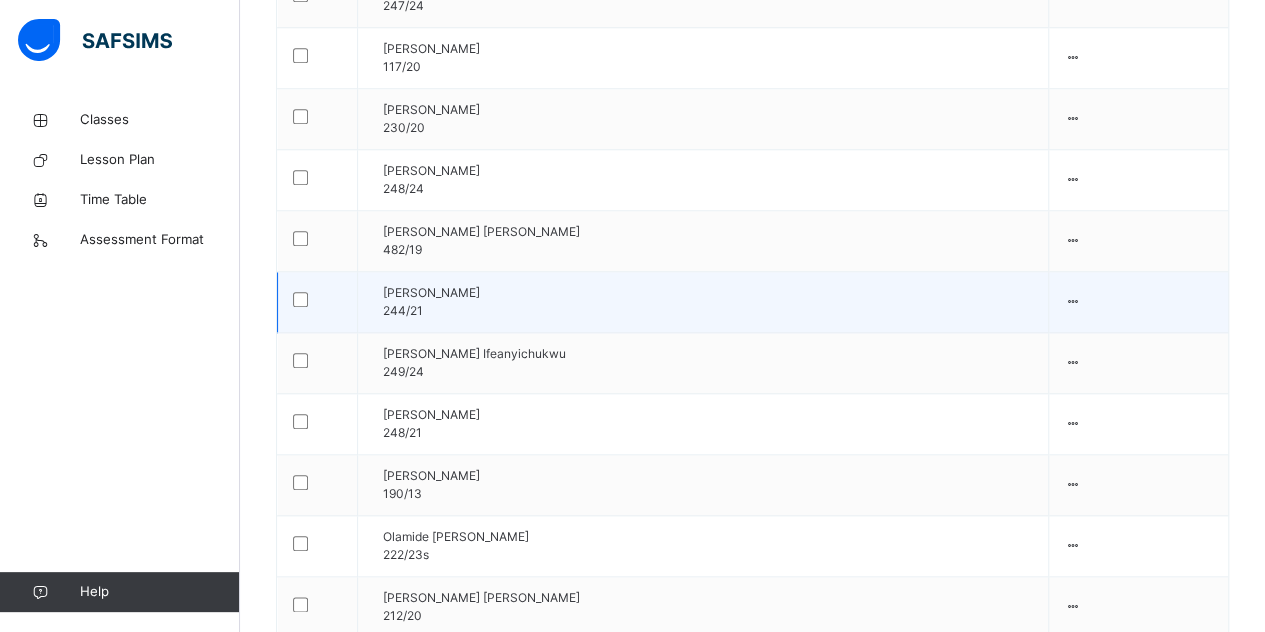 click on "Kyrian Ugonna  Onyenagubo 244/21" at bounding box center [703, 302] 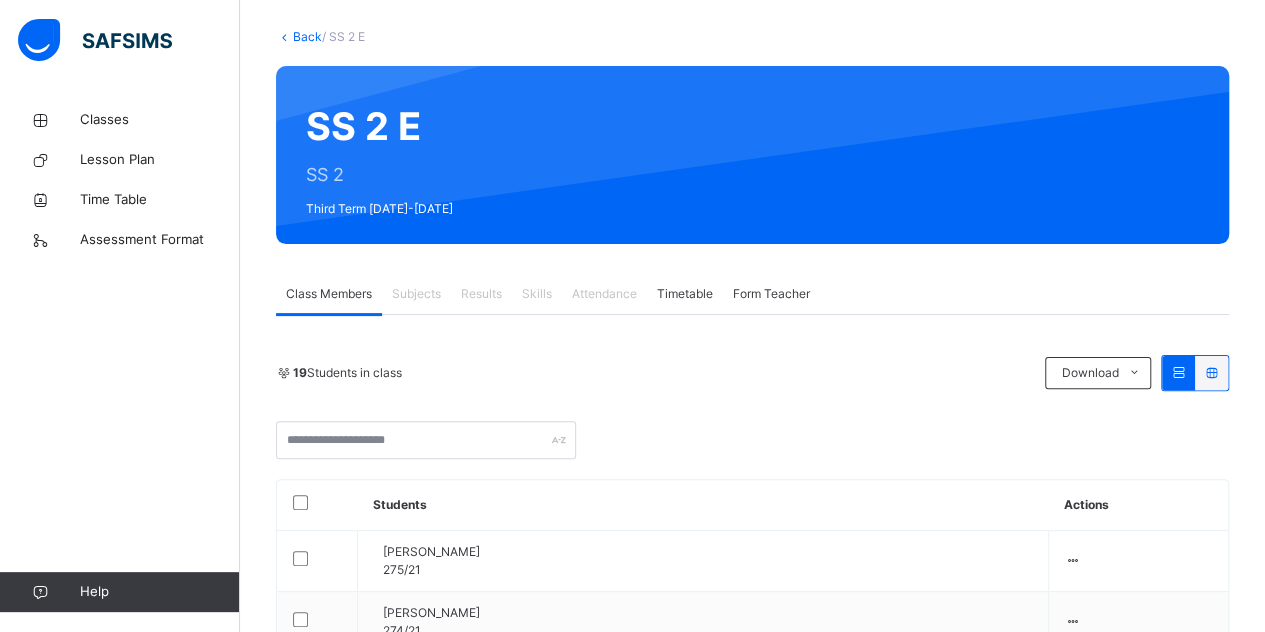 scroll, scrollTop: 104, scrollLeft: 0, axis: vertical 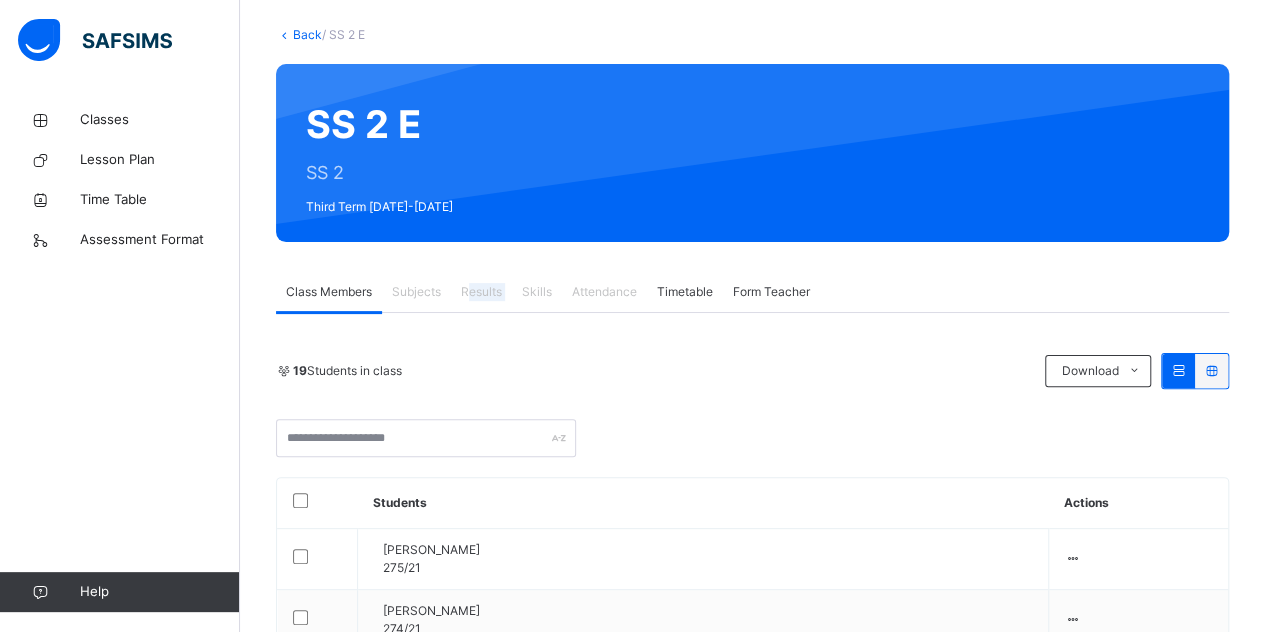 drag, startPoint x: 517, startPoint y: 301, endPoint x: 469, endPoint y: 305, distance: 48.166378 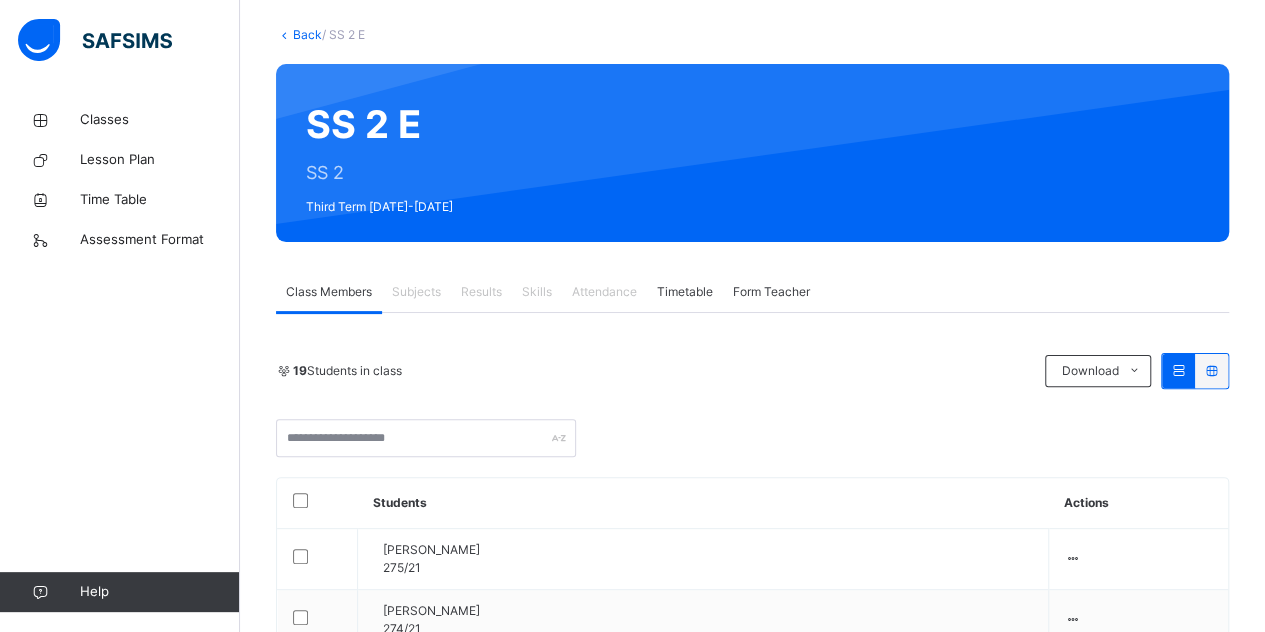click on "Results" at bounding box center [481, 292] 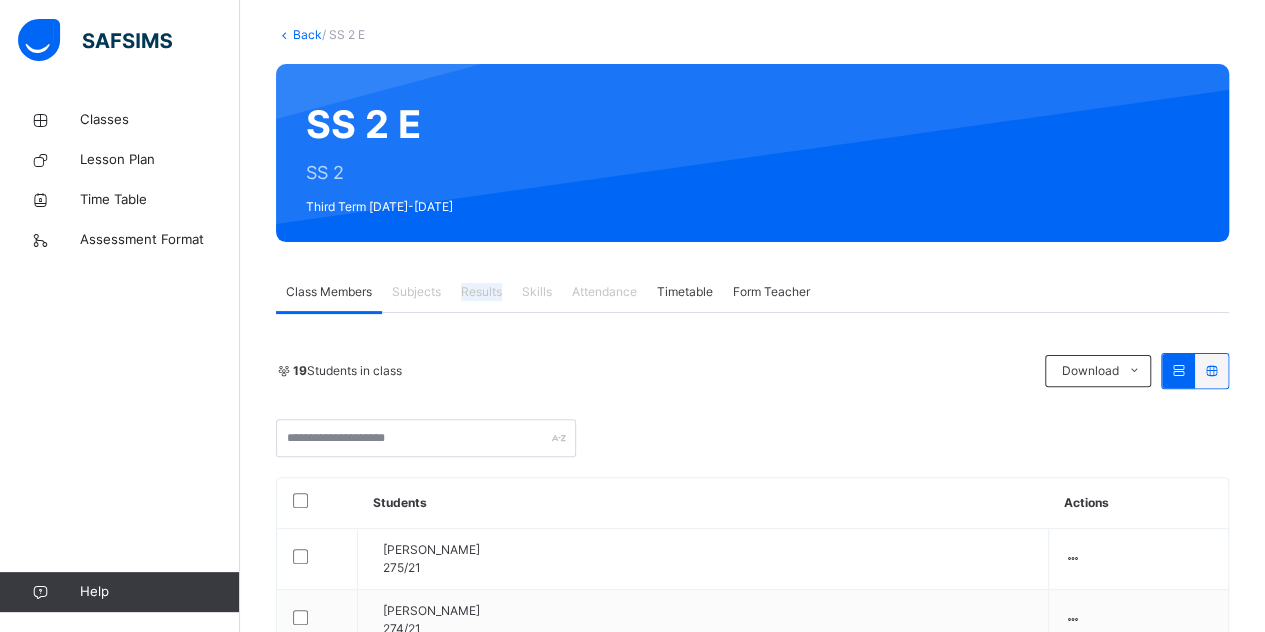 click on "Results" at bounding box center (481, 292) 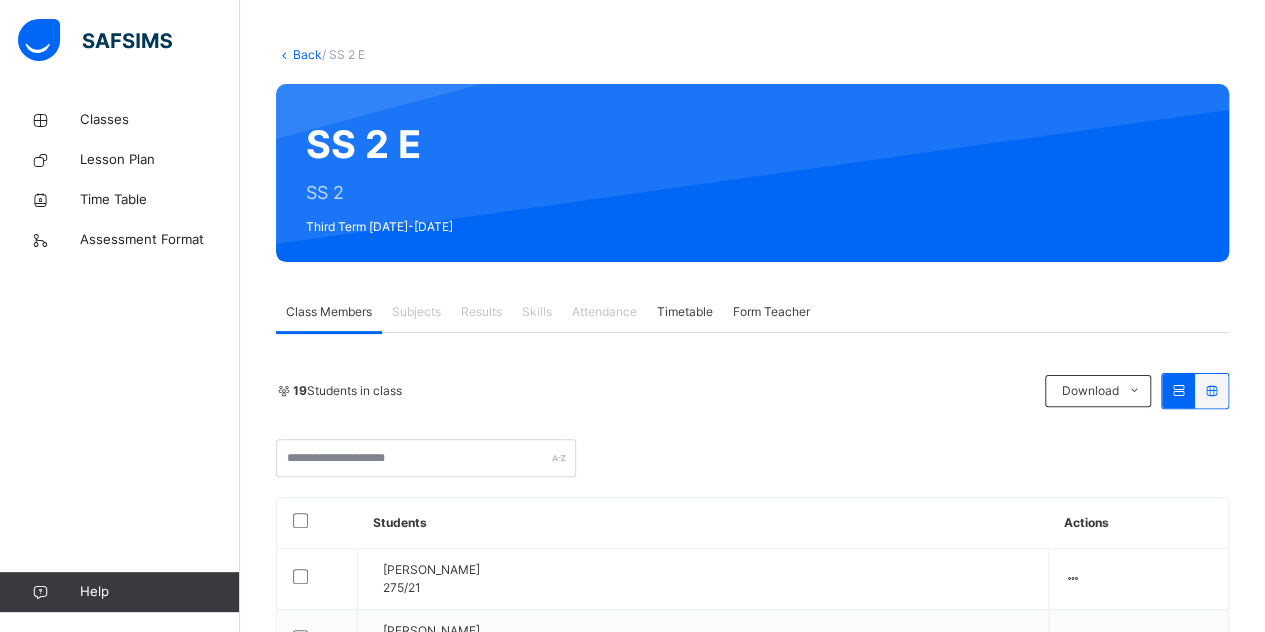 scroll, scrollTop: 0, scrollLeft: 0, axis: both 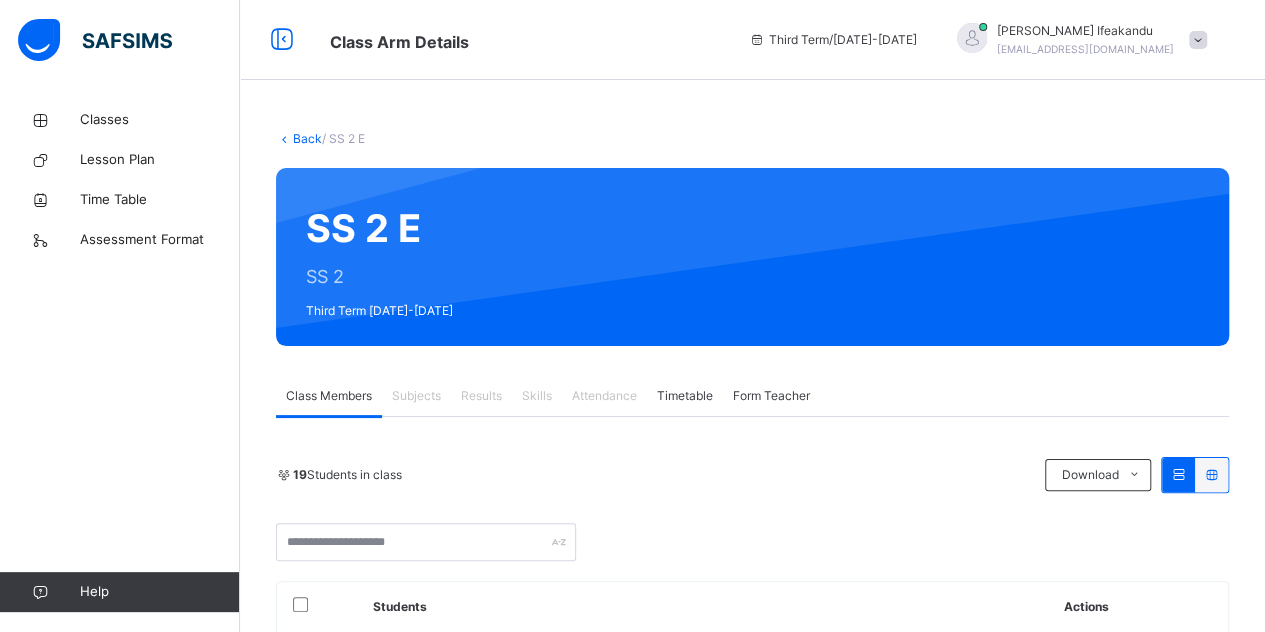 click on "Results" at bounding box center [481, 396] 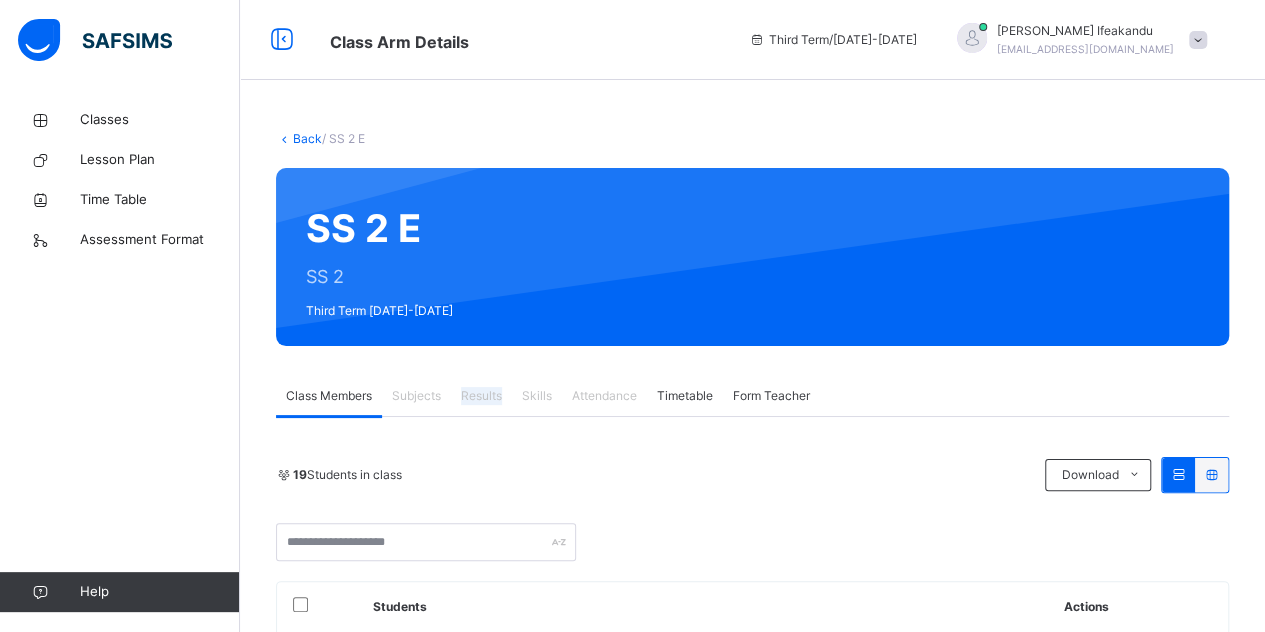 click on "Results" at bounding box center [481, 396] 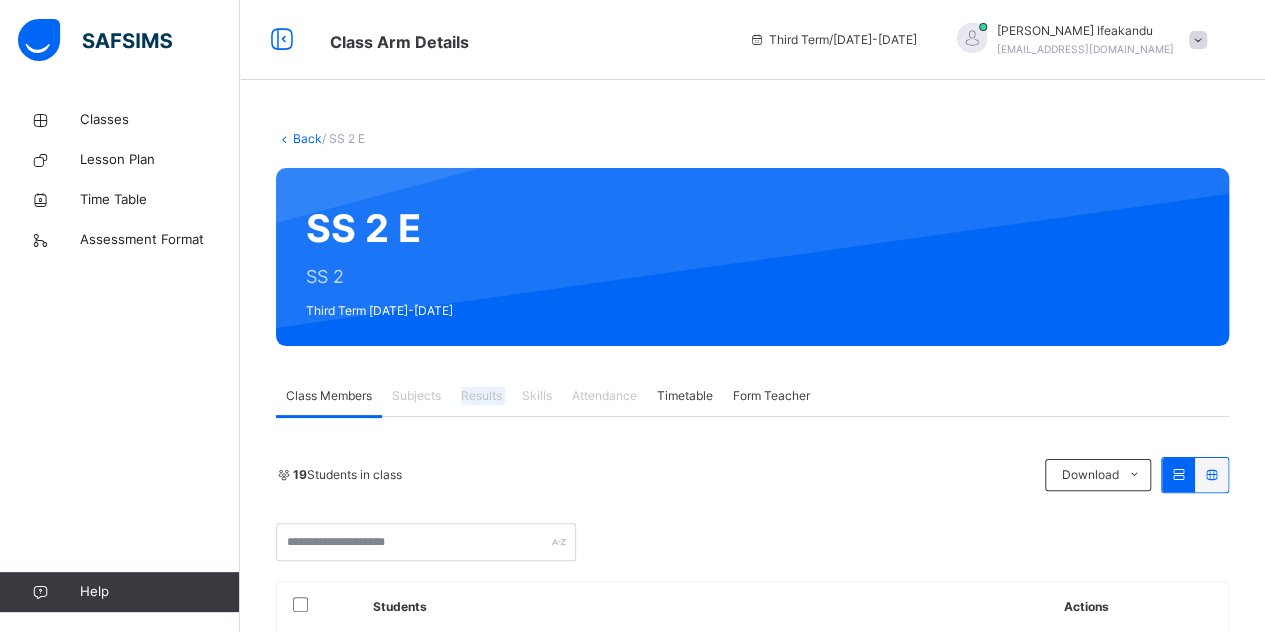 click on "Results" at bounding box center [481, 396] 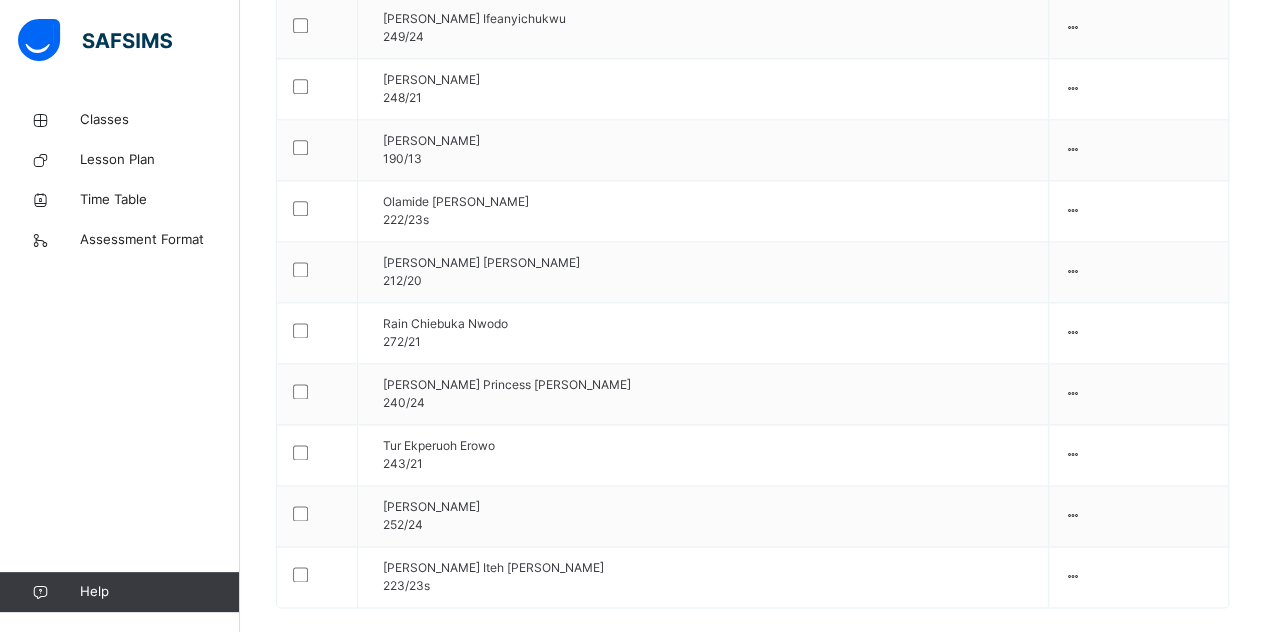scroll, scrollTop: 1186, scrollLeft: 0, axis: vertical 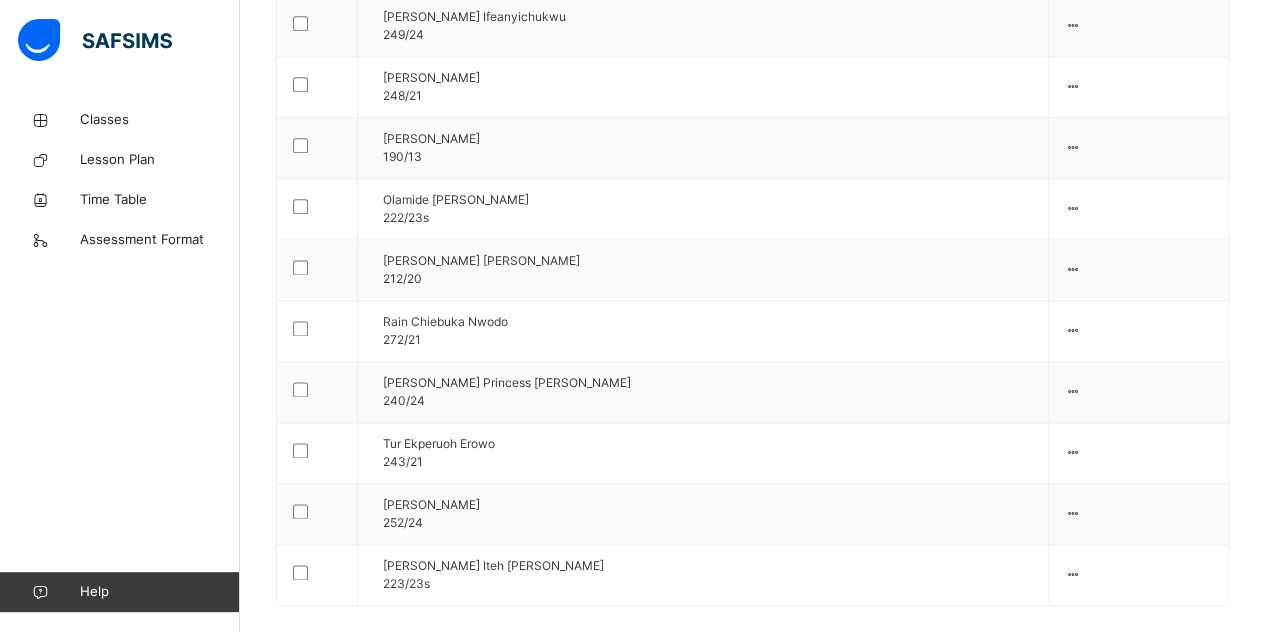 click on "Oluwatobi Abdul-subuur Dosunmu 212/20" at bounding box center (703, 270) 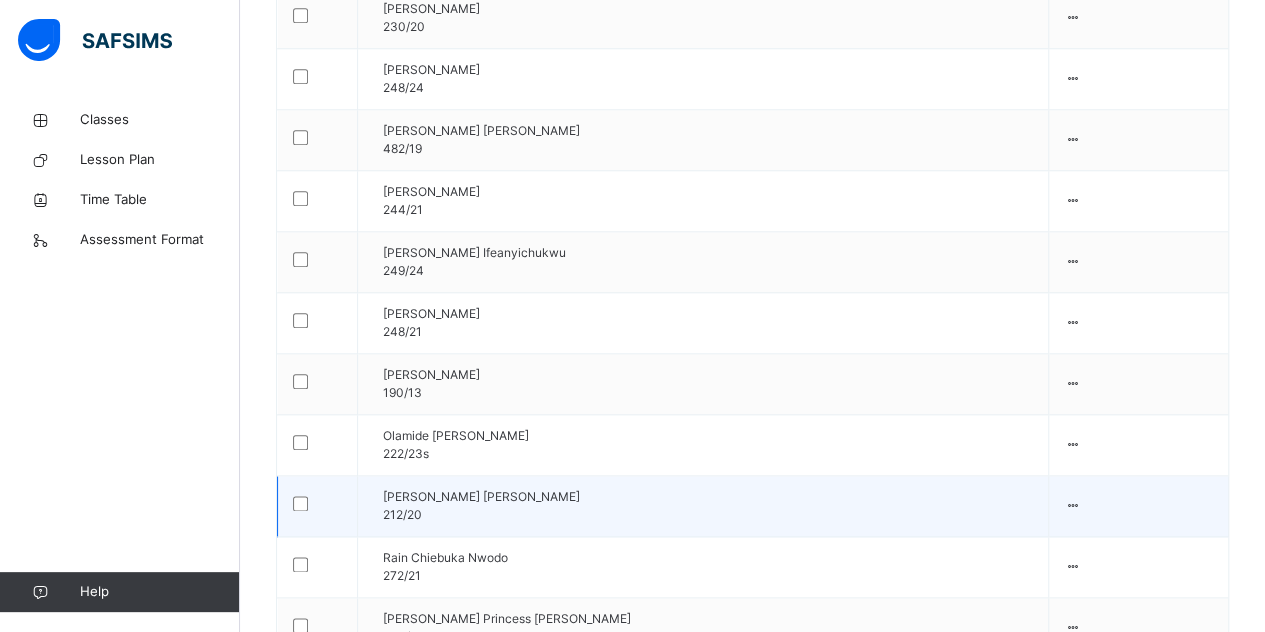 scroll, scrollTop: 934, scrollLeft: 0, axis: vertical 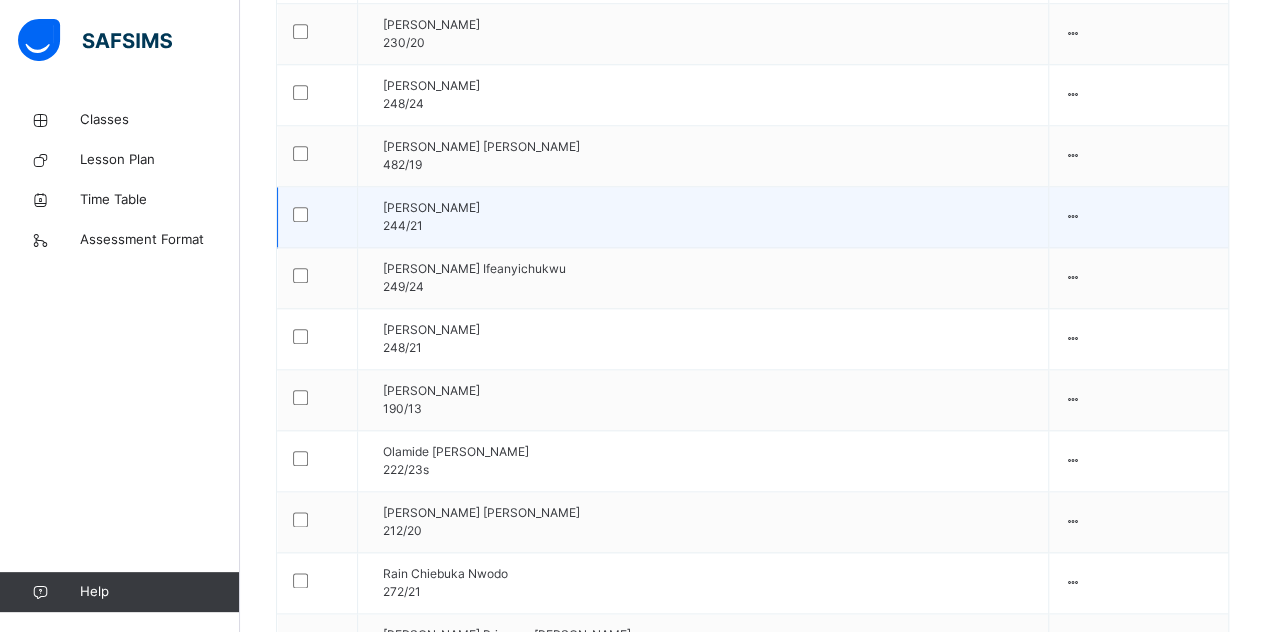 click on "Kyrian Ugonna  Onyenagubo 244/21" at bounding box center [703, 217] 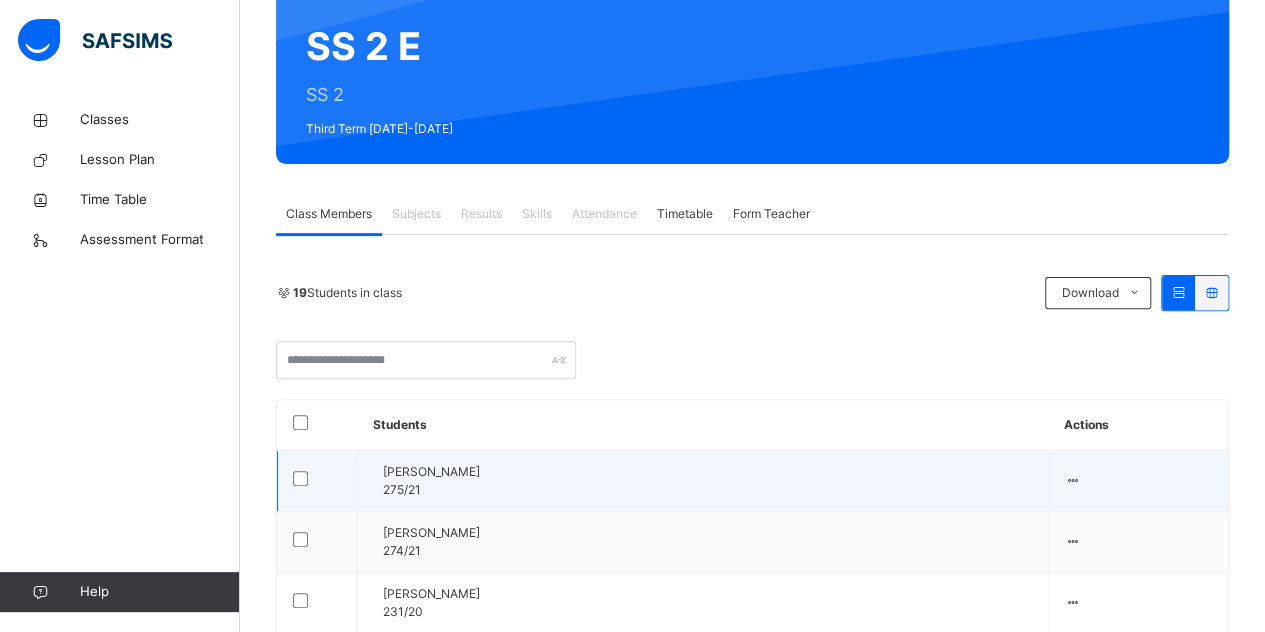 scroll, scrollTop: 0, scrollLeft: 0, axis: both 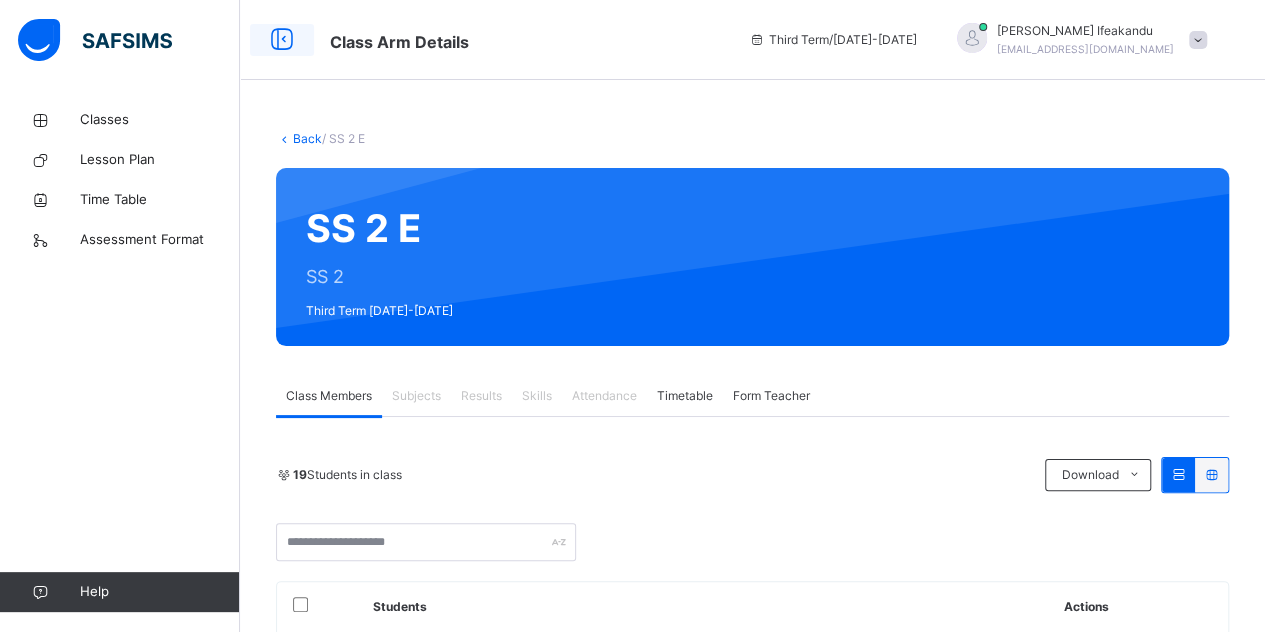 click at bounding box center [282, 40] 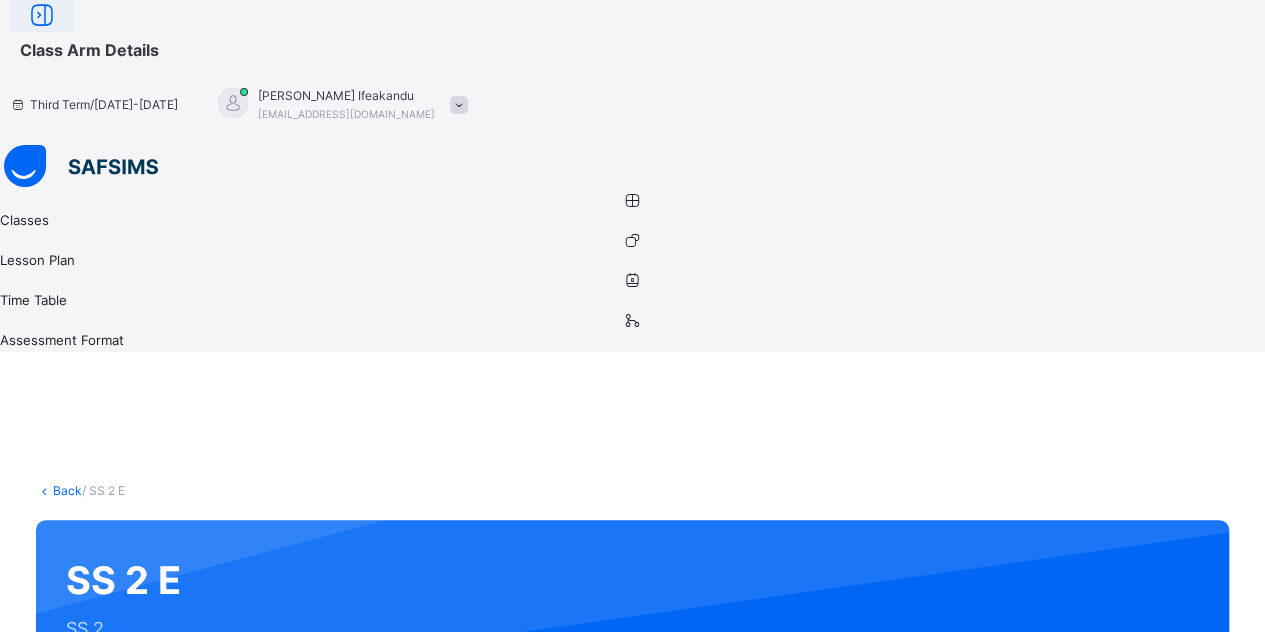 click at bounding box center [42, 16] 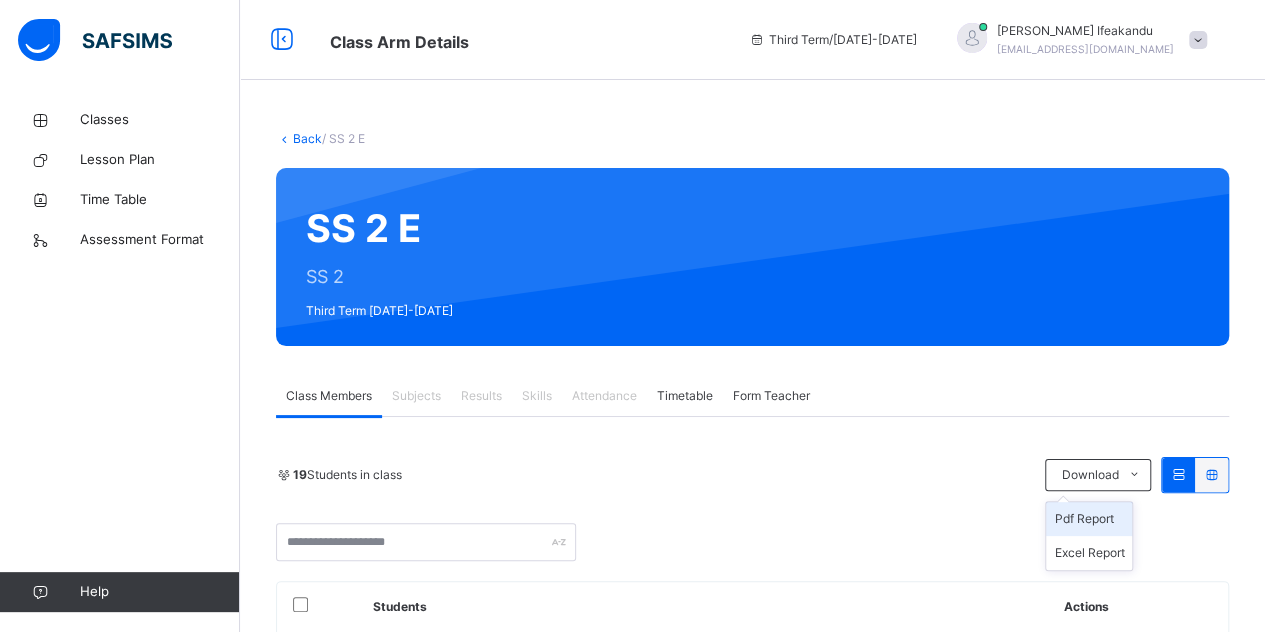 click on "Pdf Report" at bounding box center (1089, 519) 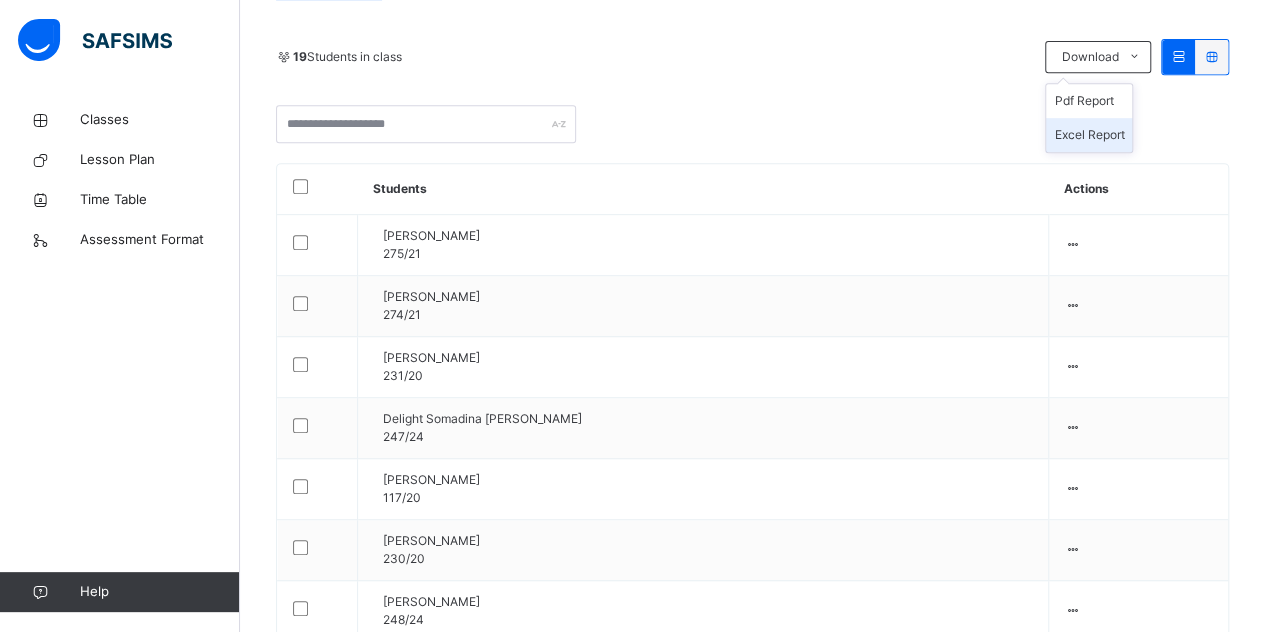 scroll, scrollTop: 439, scrollLeft: 0, axis: vertical 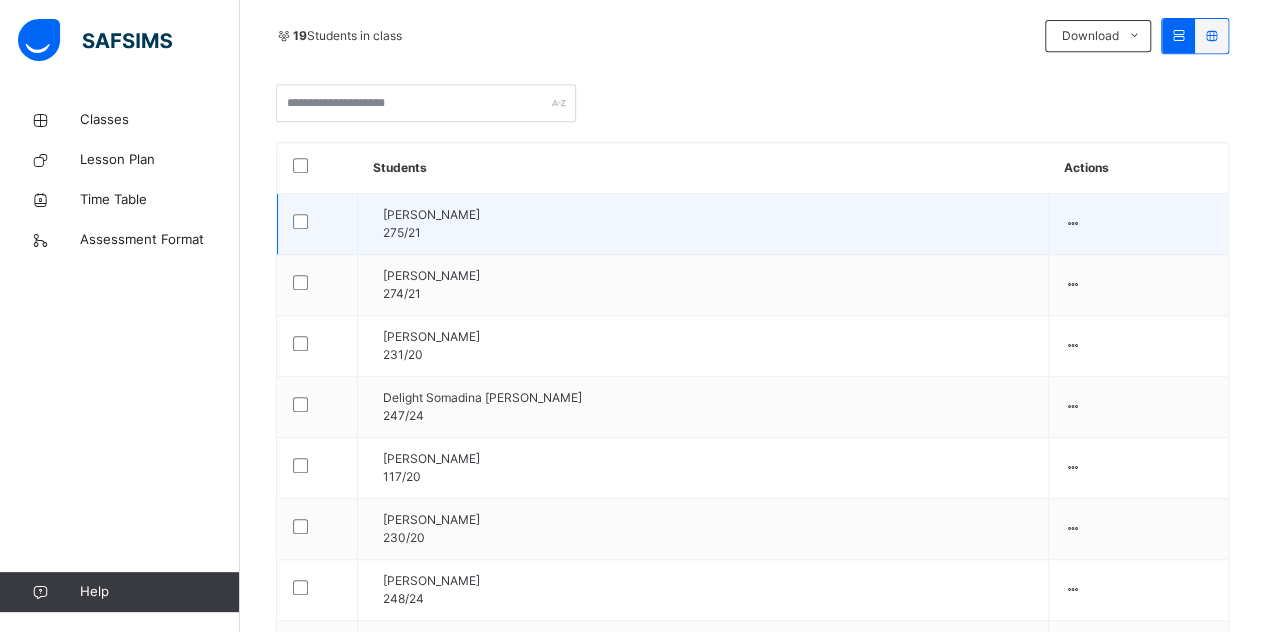 click on "275/21" at bounding box center (402, 232) 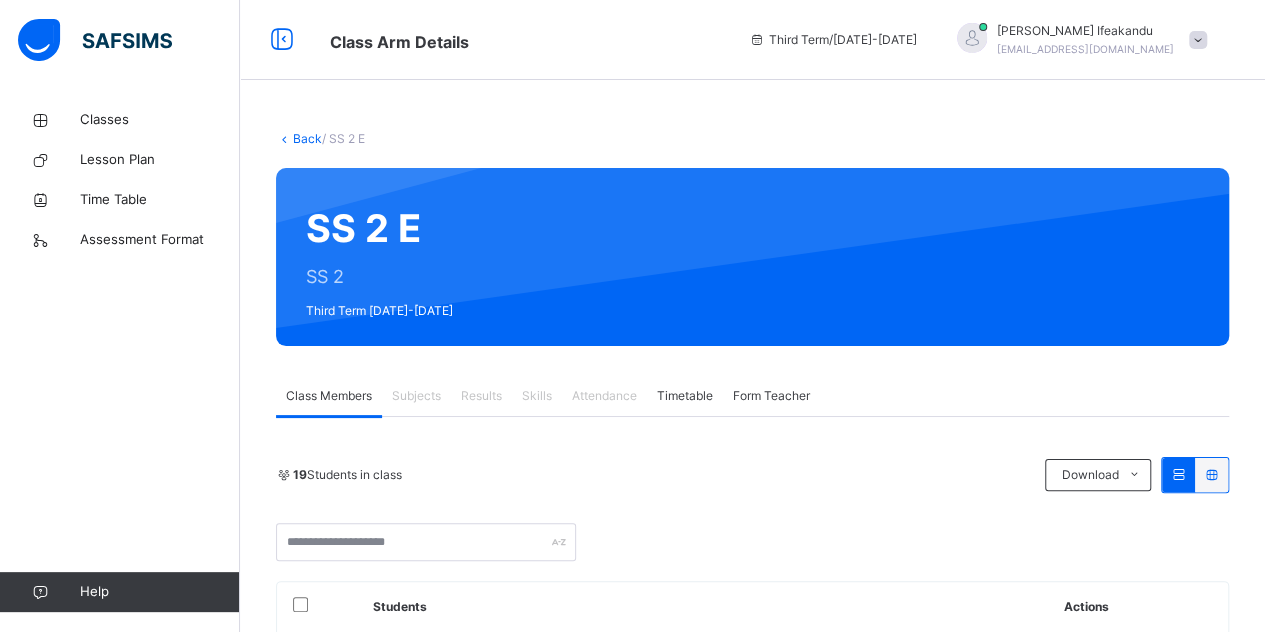 click at bounding box center (1198, 40) 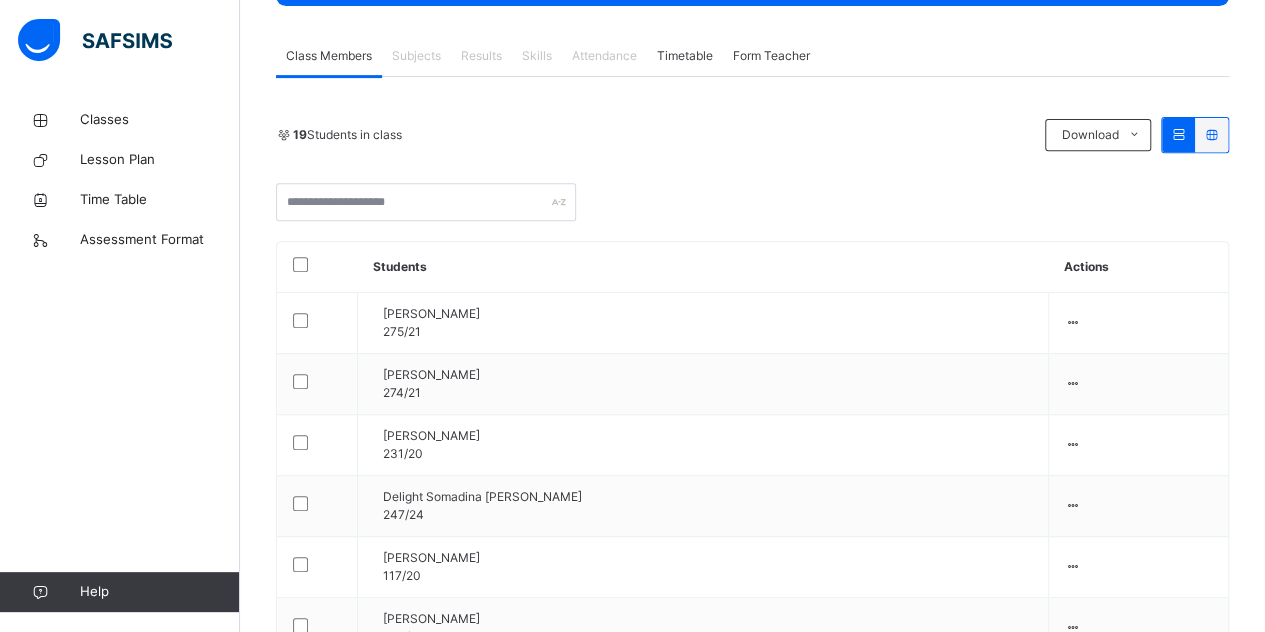 scroll, scrollTop: 405, scrollLeft: 0, axis: vertical 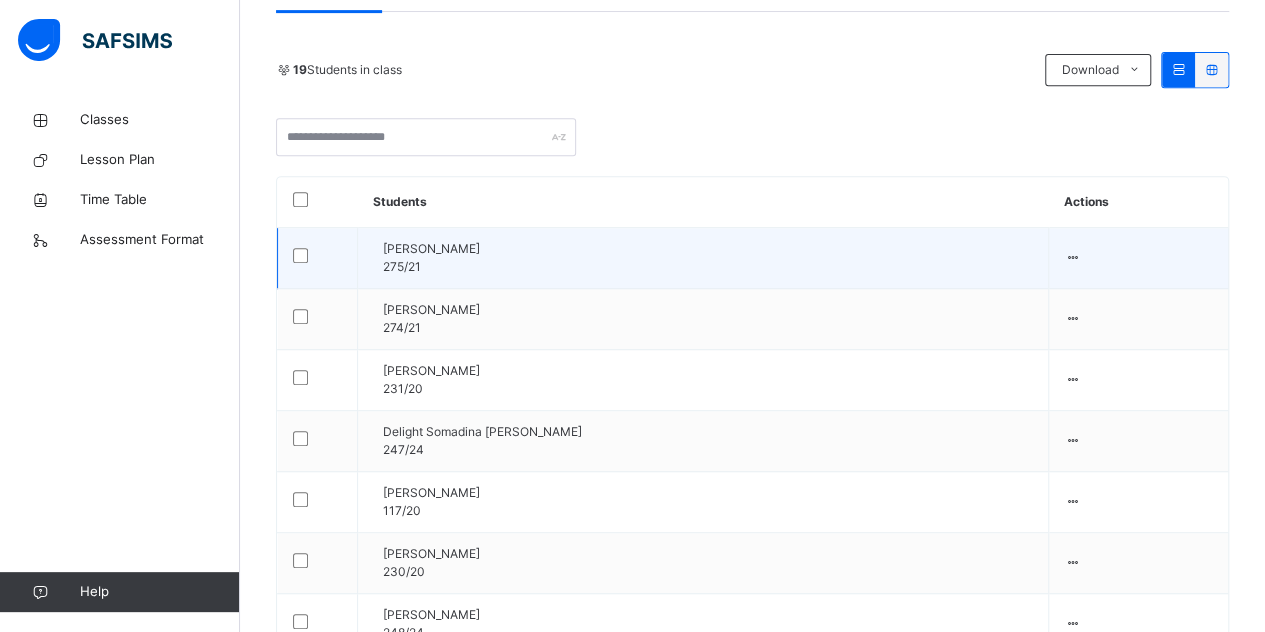 click on "Armani  Banjo 275/21" at bounding box center (703, 258) 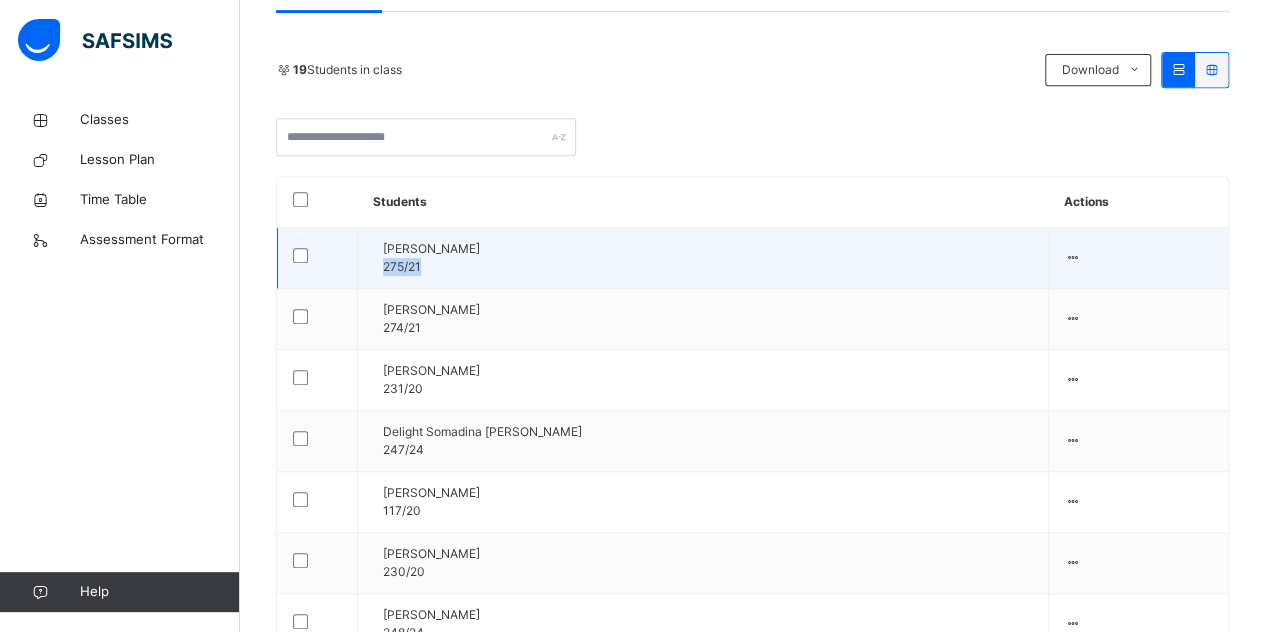 click on "Armani  Banjo 275/21" at bounding box center [703, 258] 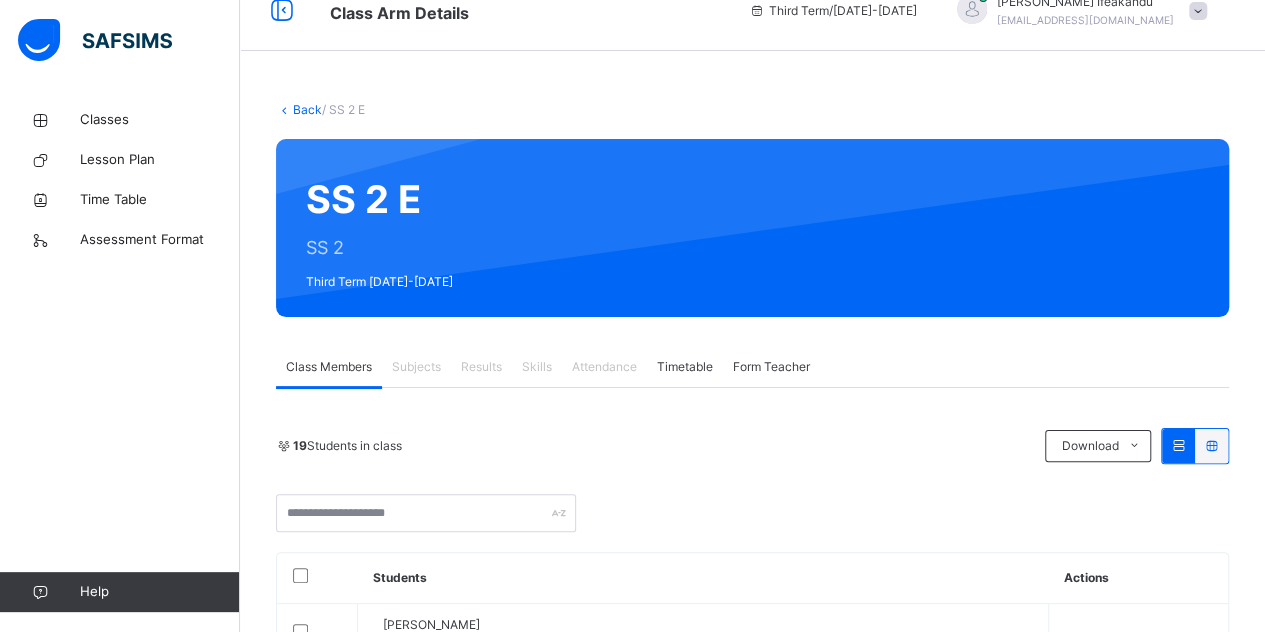 scroll, scrollTop: 0, scrollLeft: 0, axis: both 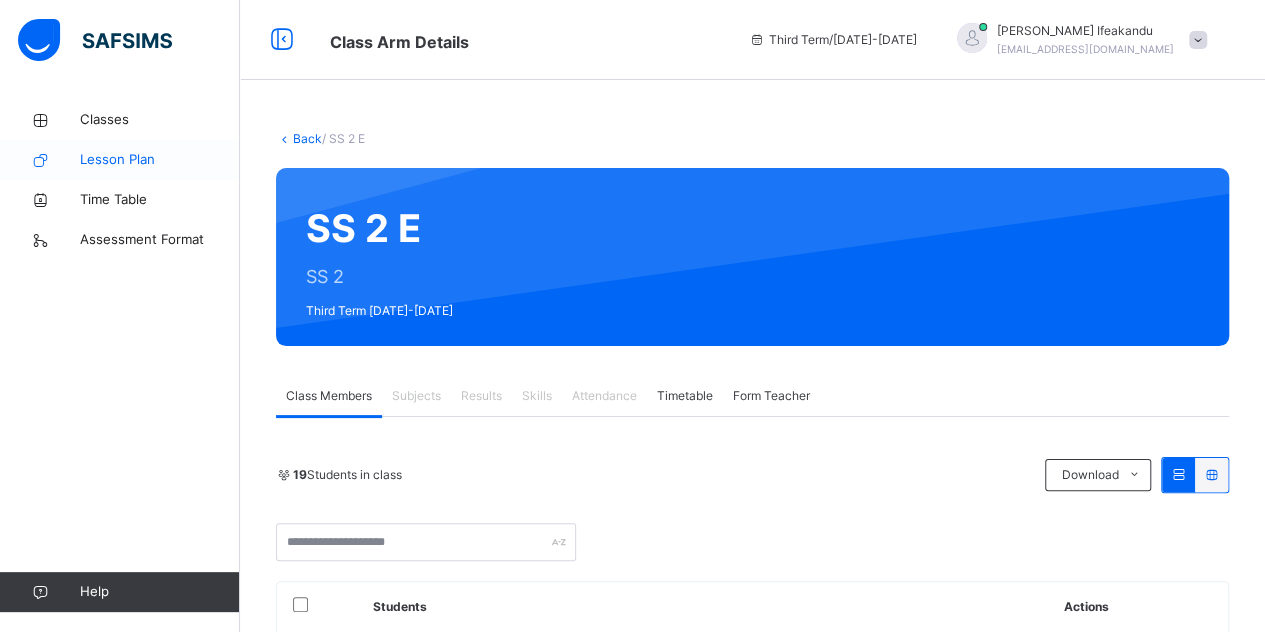 click on "Lesson Plan" at bounding box center [160, 160] 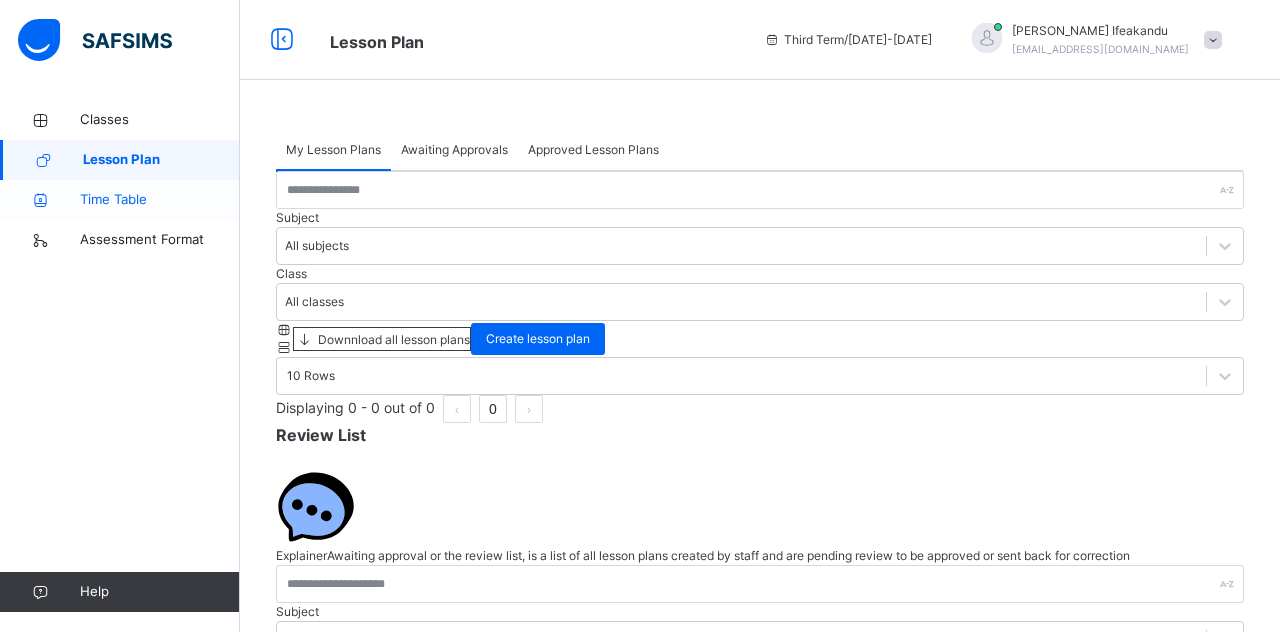 click on "Time Table" at bounding box center (160, 200) 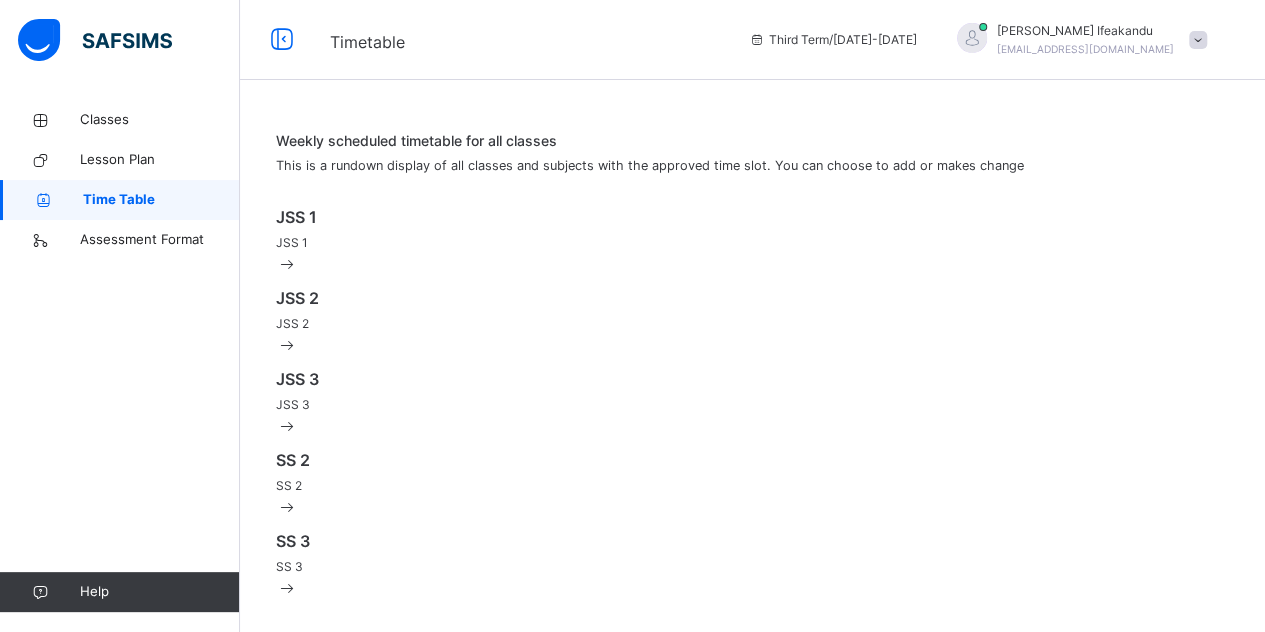 scroll, scrollTop: 90, scrollLeft: 0, axis: vertical 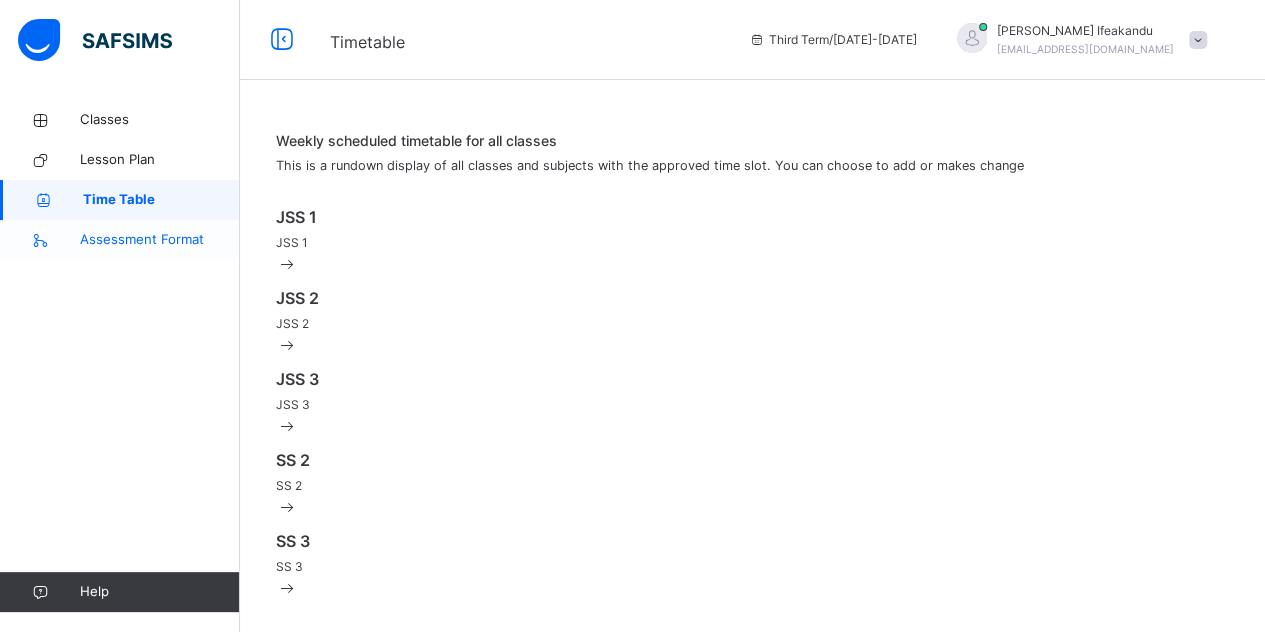 click at bounding box center [40, 240] 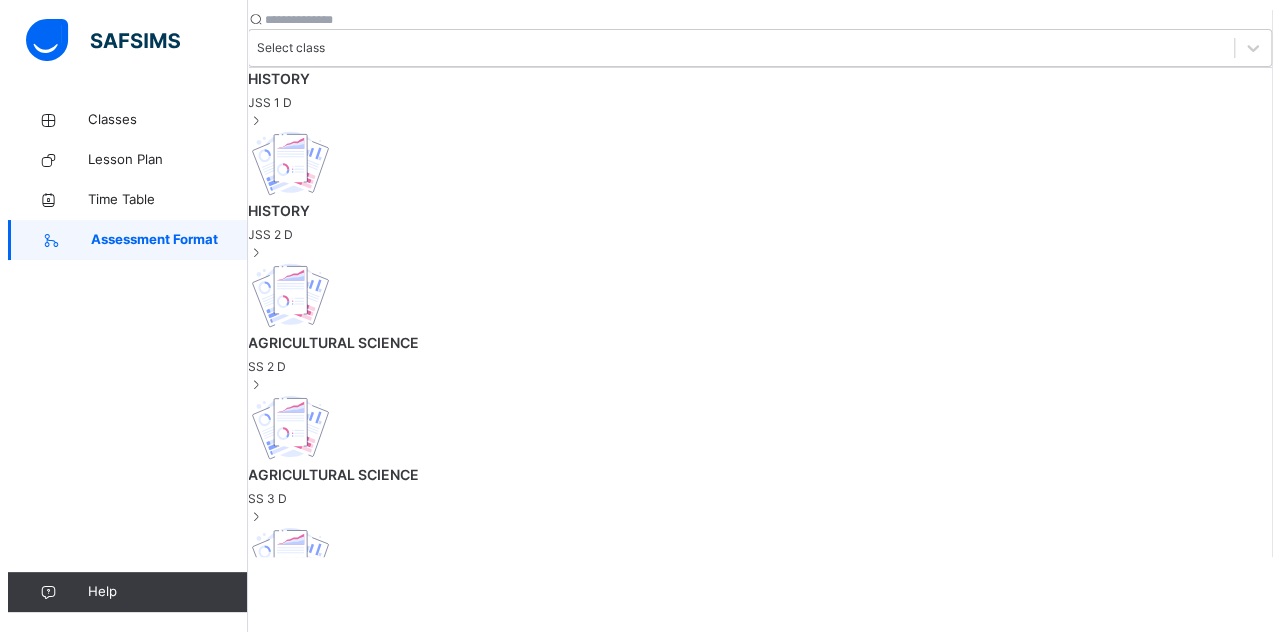 scroll, scrollTop: 0, scrollLeft: 0, axis: both 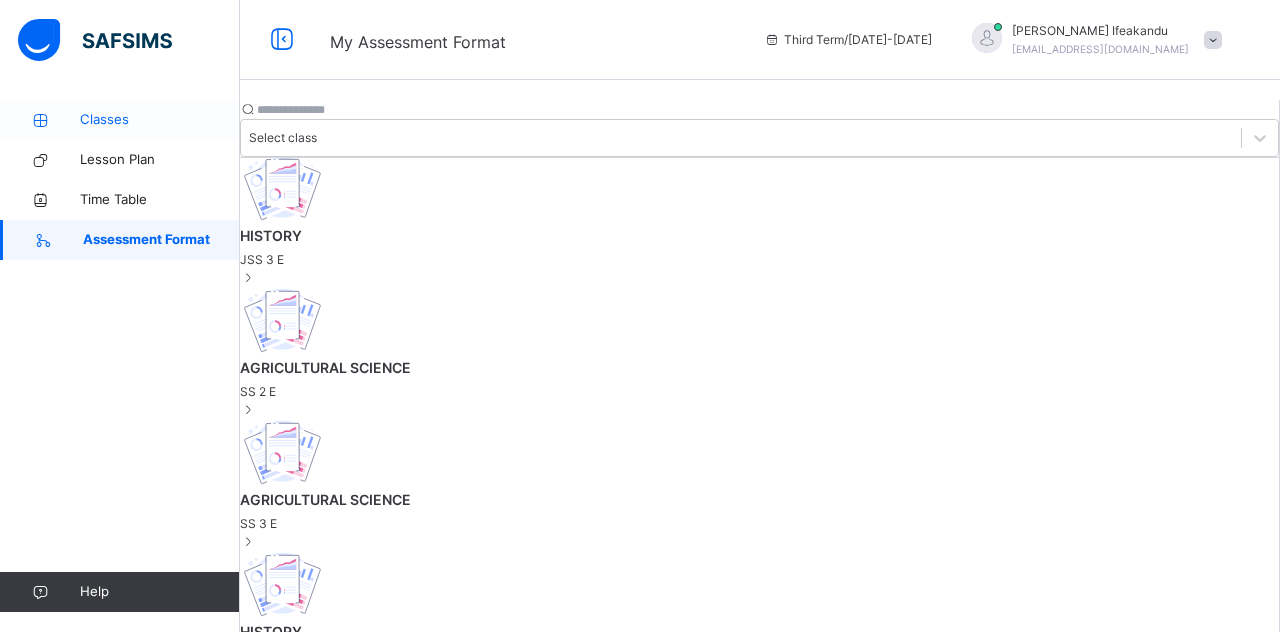 click on "Classes" at bounding box center [160, 120] 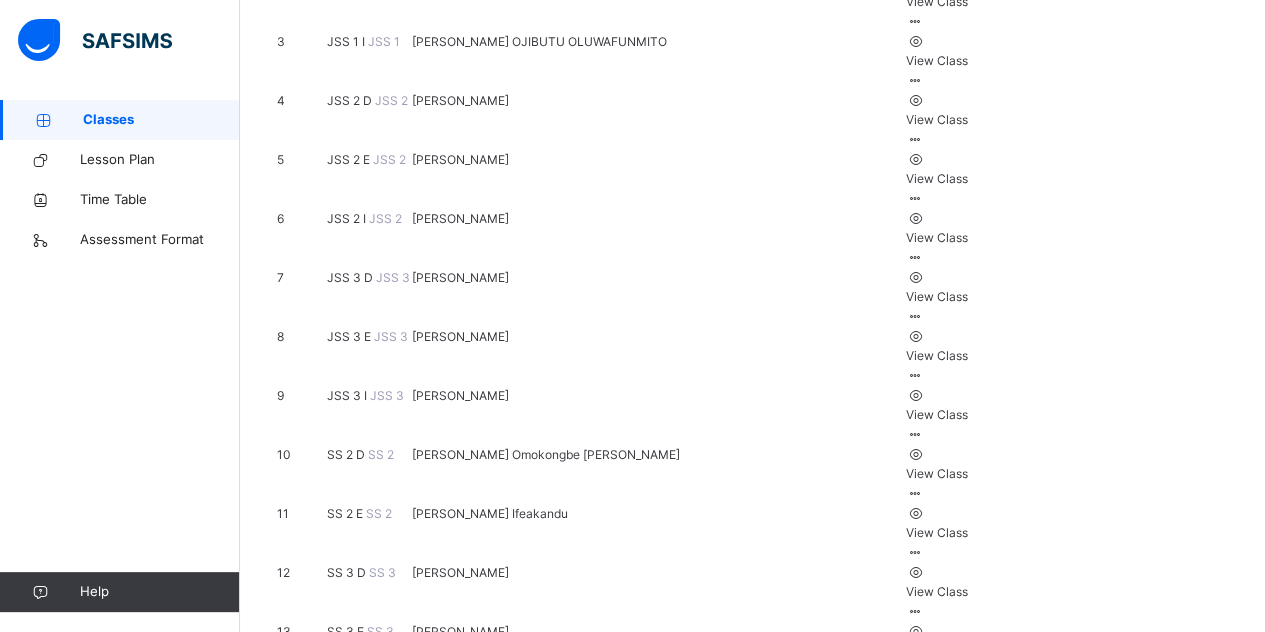 scroll, scrollTop: 444, scrollLeft: 0, axis: vertical 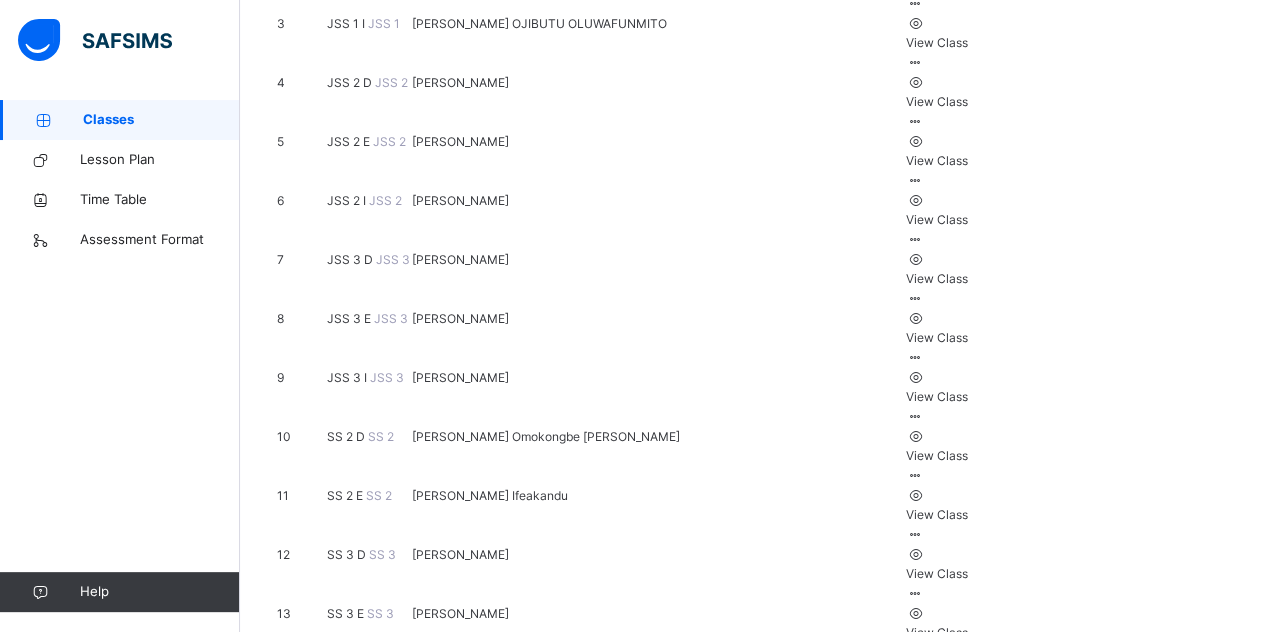 click on "SS 2   E   SS 2" at bounding box center [368, 495] 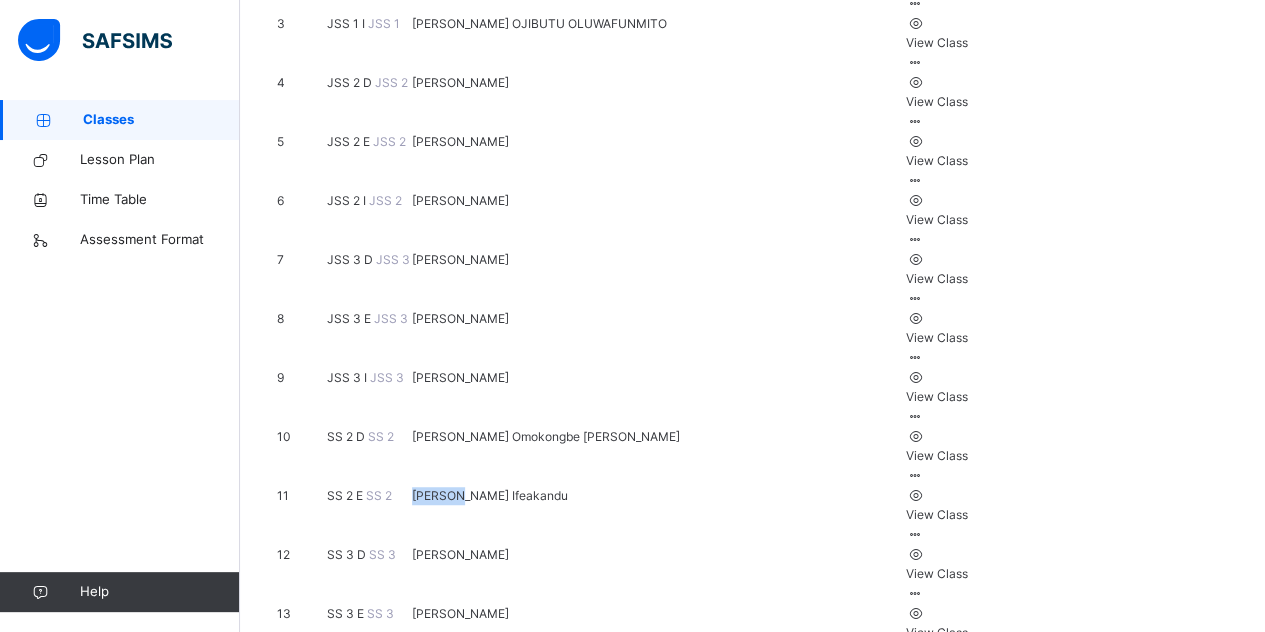 click on "Nworah Chetachukwu Ifeakandu" at bounding box center (546, 496) 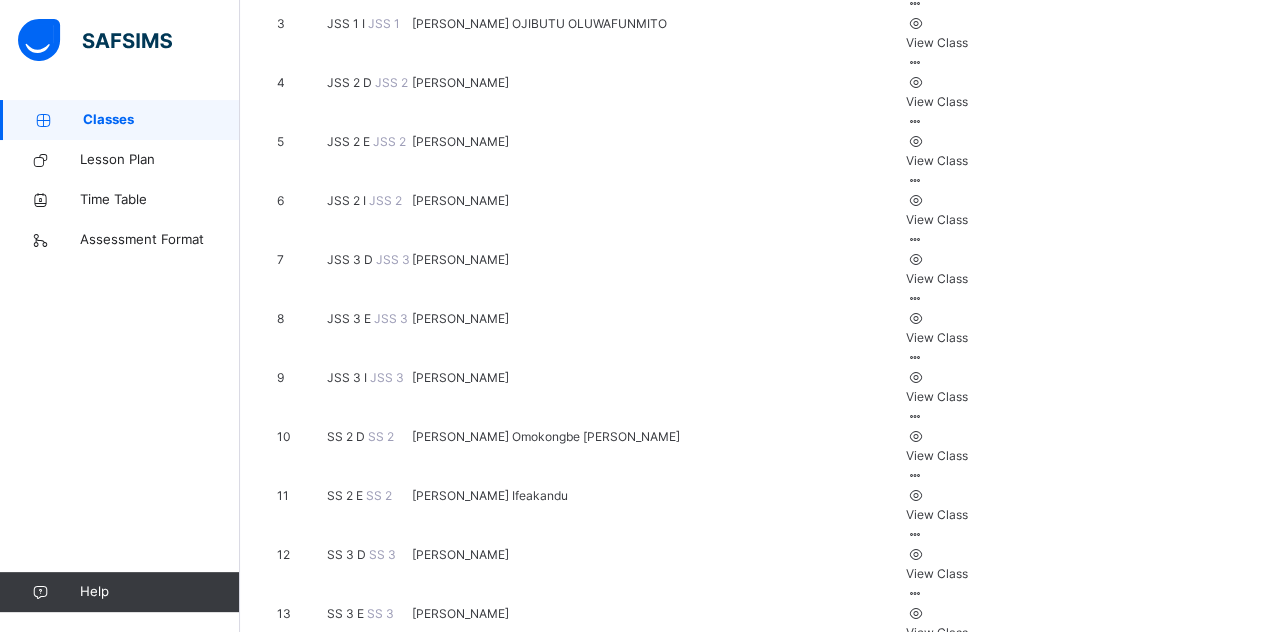 click at bounding box center [864, 495] 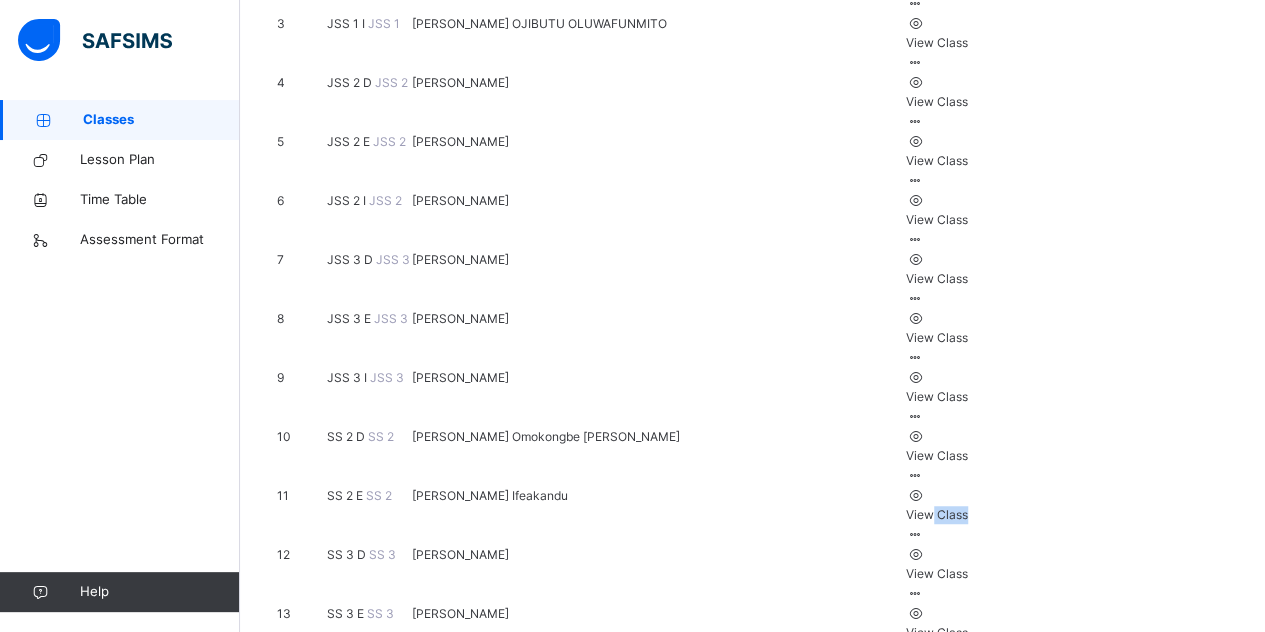 drag, startPoint x: 1160, startPoint y: 458, endPoint x: 1143, endPoint y: 467, distance: 19.235384 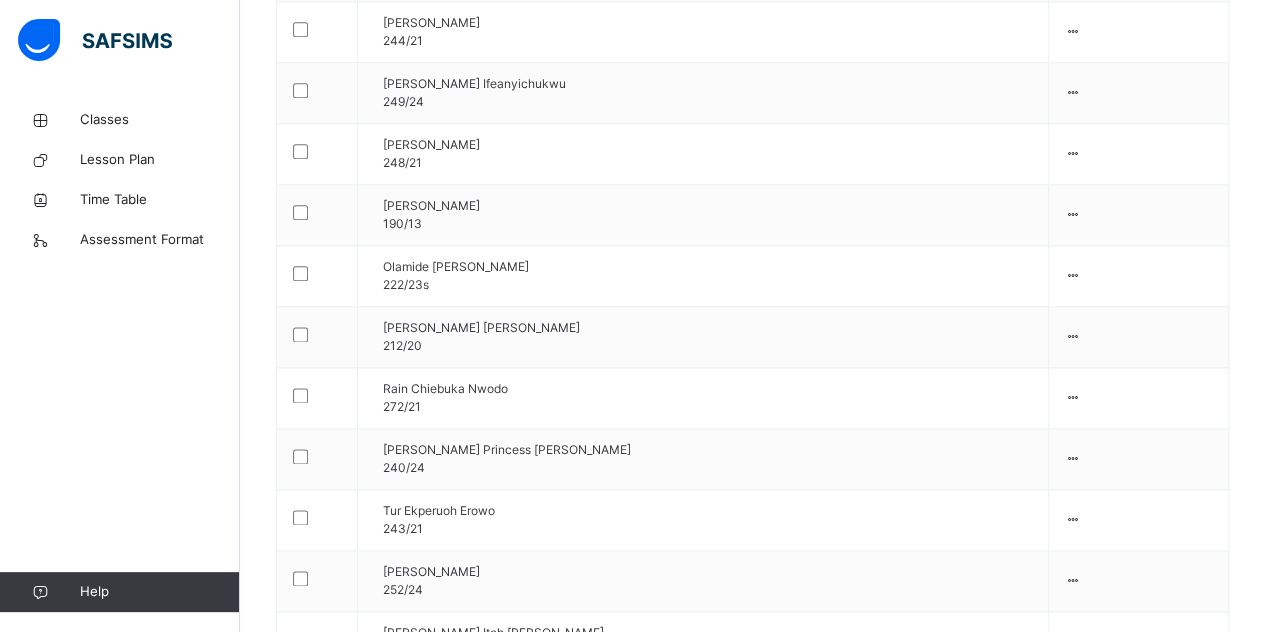 scroll, scrollTop: 1120, scrollLeft: 0, axis: vertical 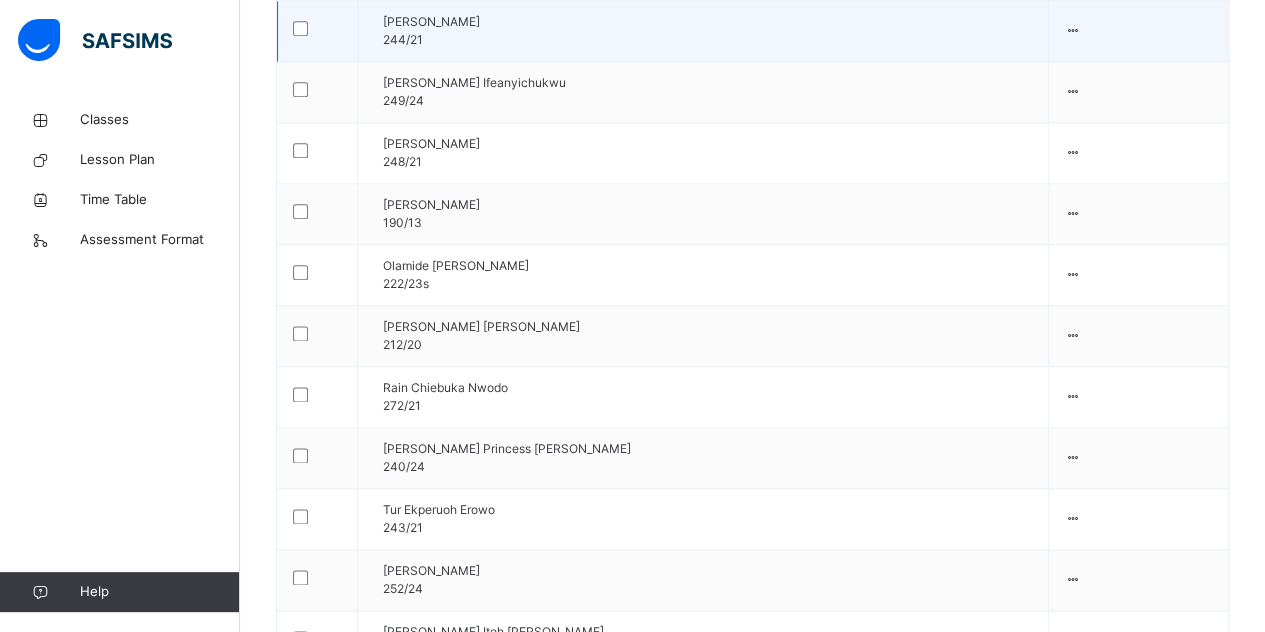 click at bounding box center (1072, 30) 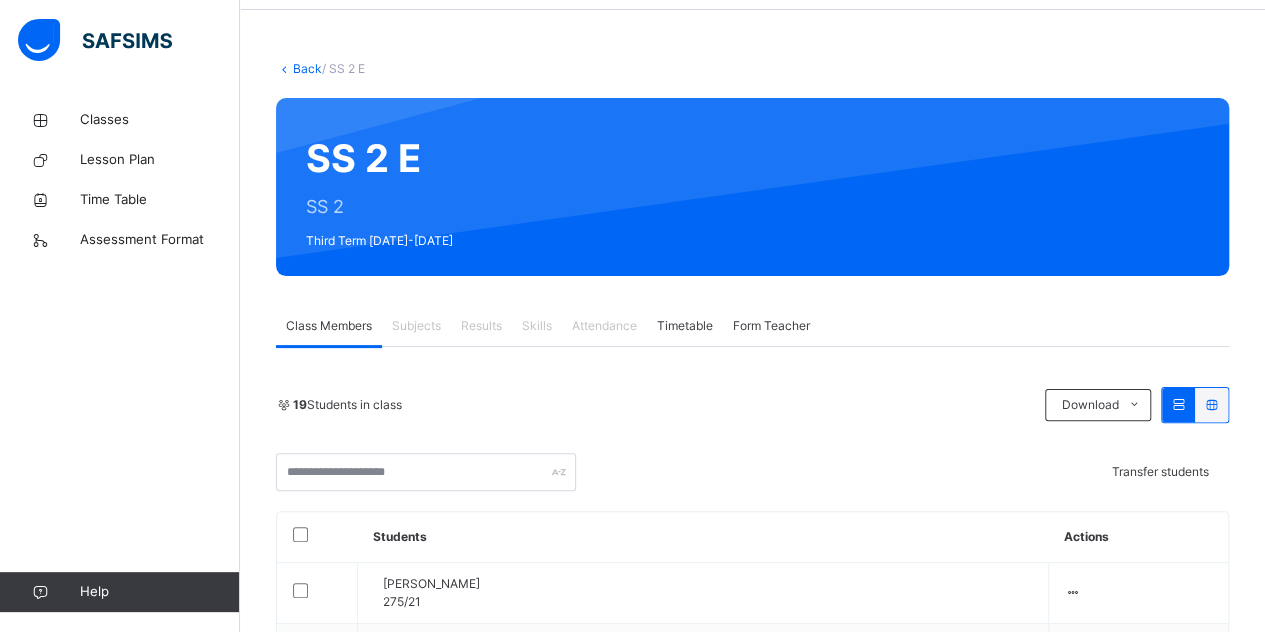 scroll, scrollTop: 0, scrollLeft: 0, axis: both 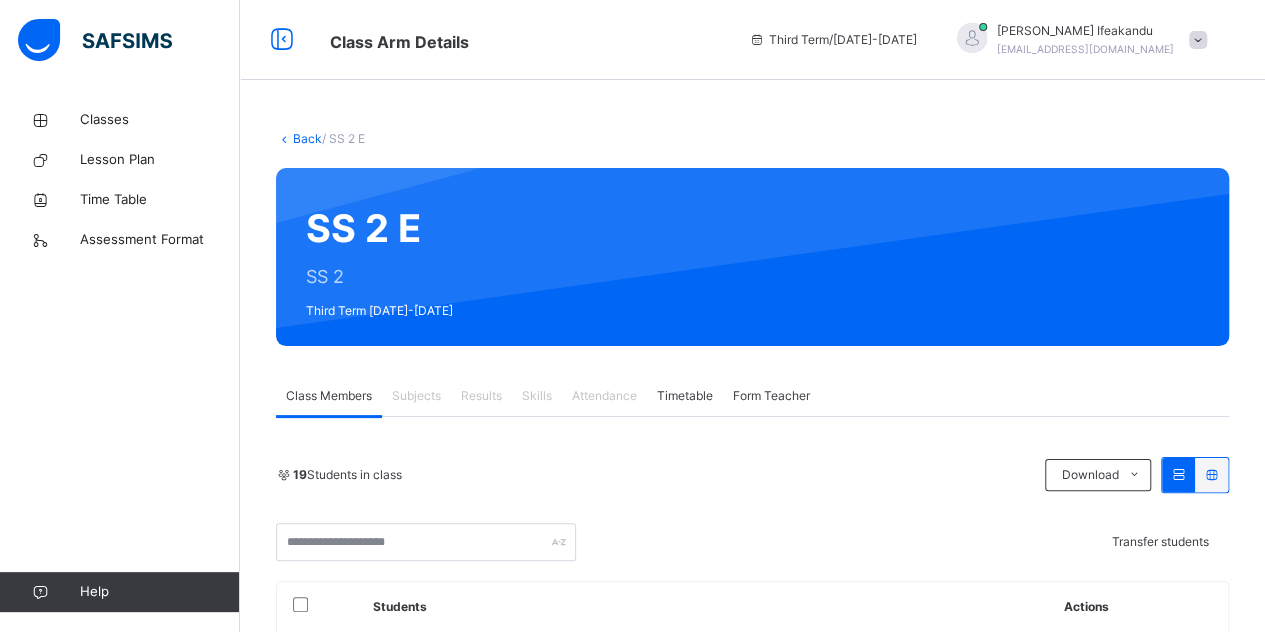 click on "Transfer students" at bounding box center [1160, 541] 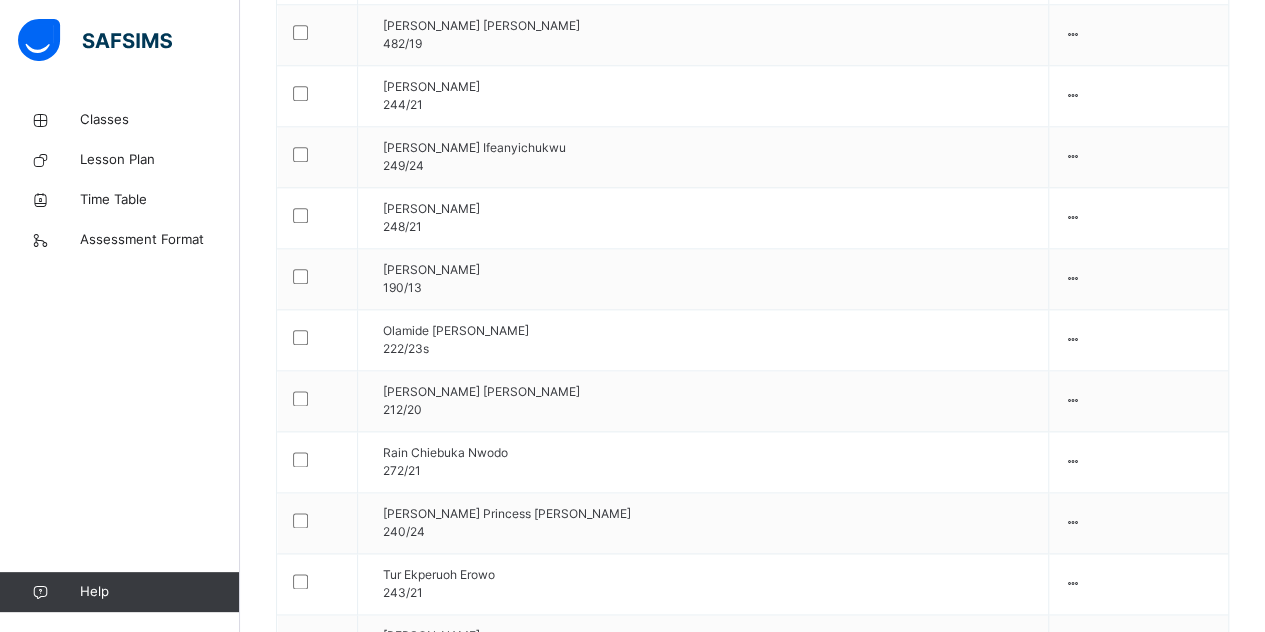 scroll, scrollTop: 767, scrollLeft: 0, axis: vertical 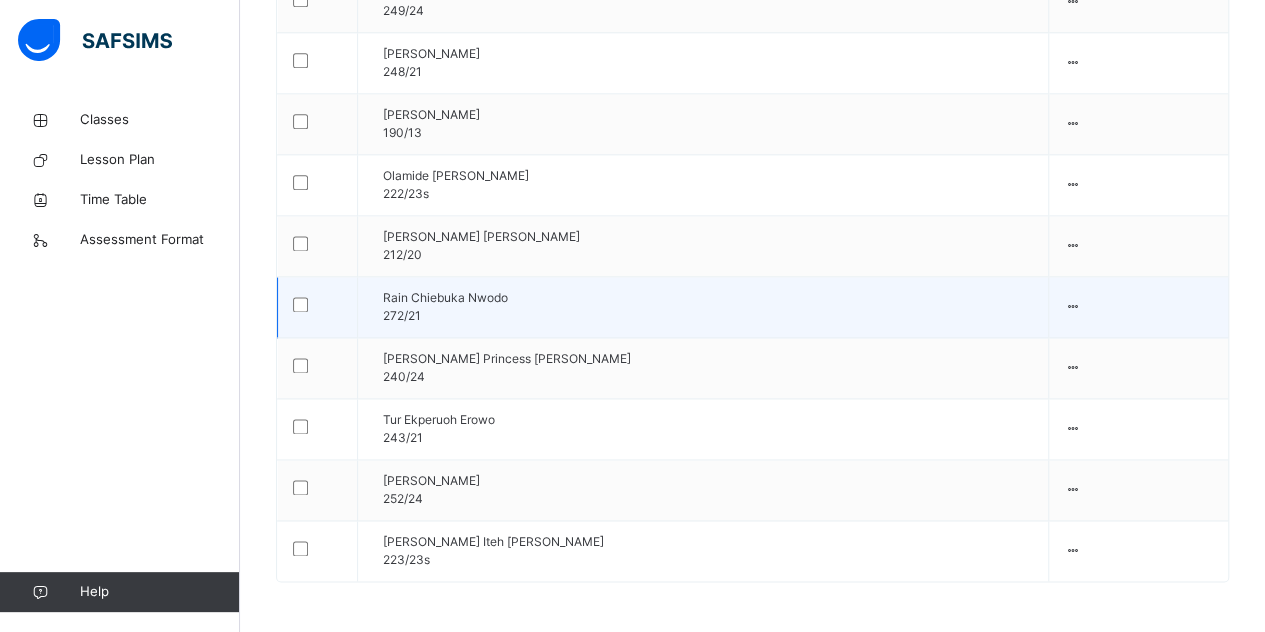 click on "Rain Chiebuka  Nwodo" at bounding box center (708, 298) 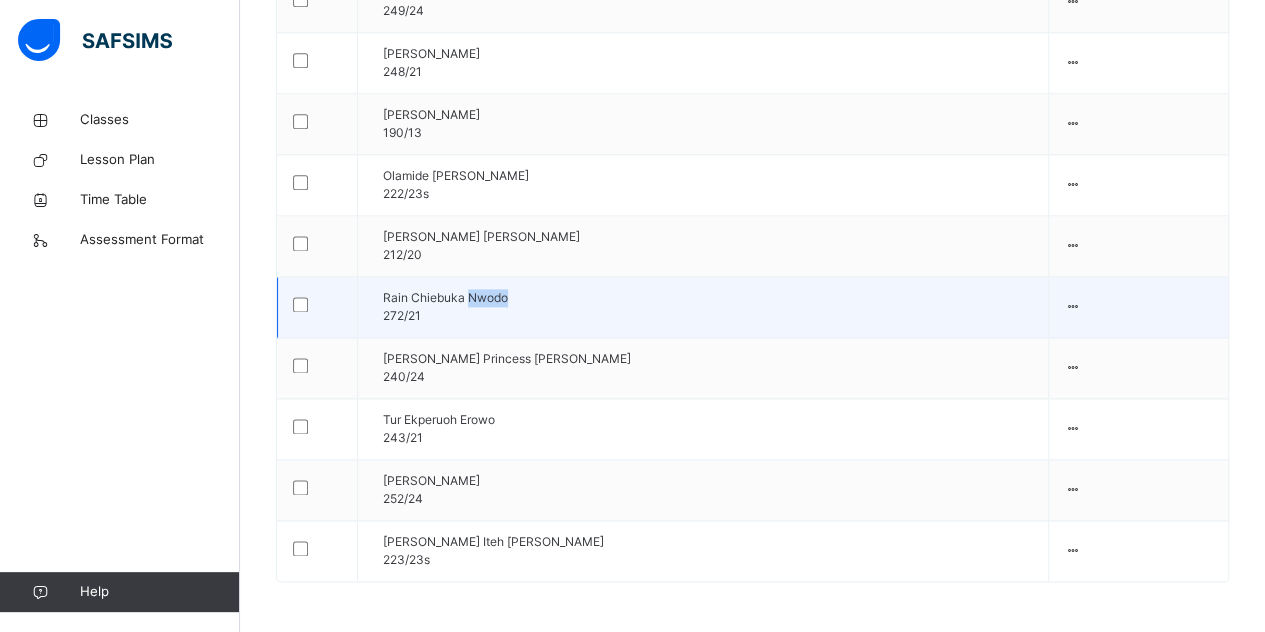 click on "Rain Chiebuka  Nwodo" at bounding box center (708, 298) 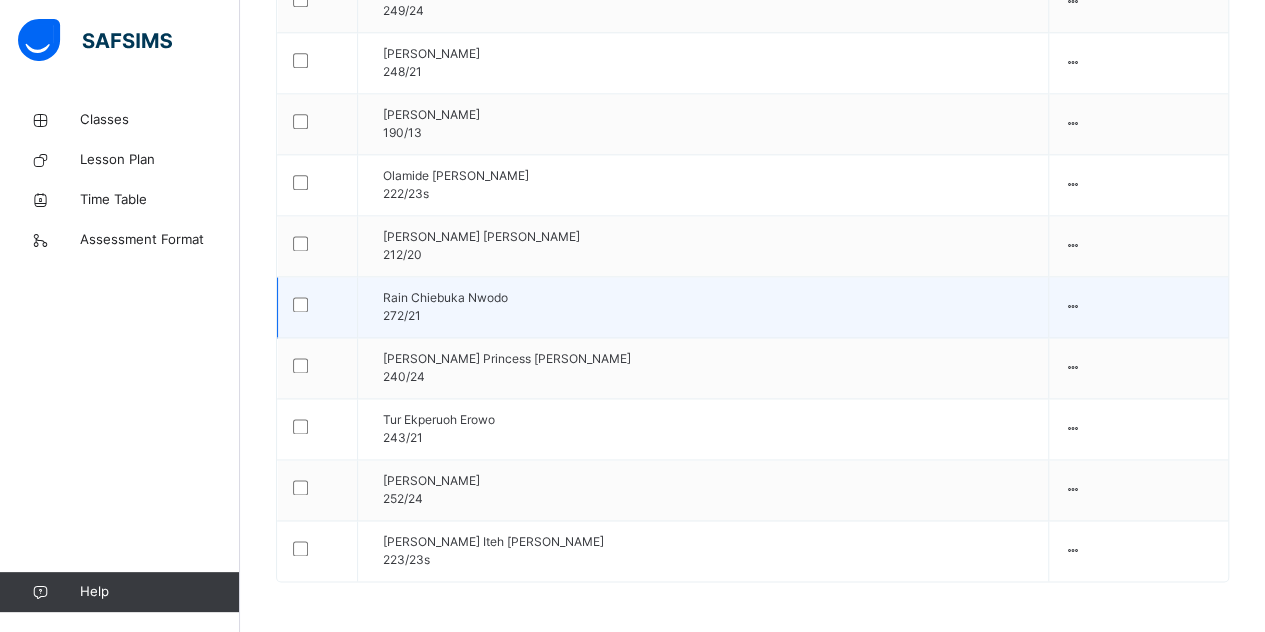 click on "Rain Chiebuka  Nwodo 272/21" at bounding box center (703, 307) 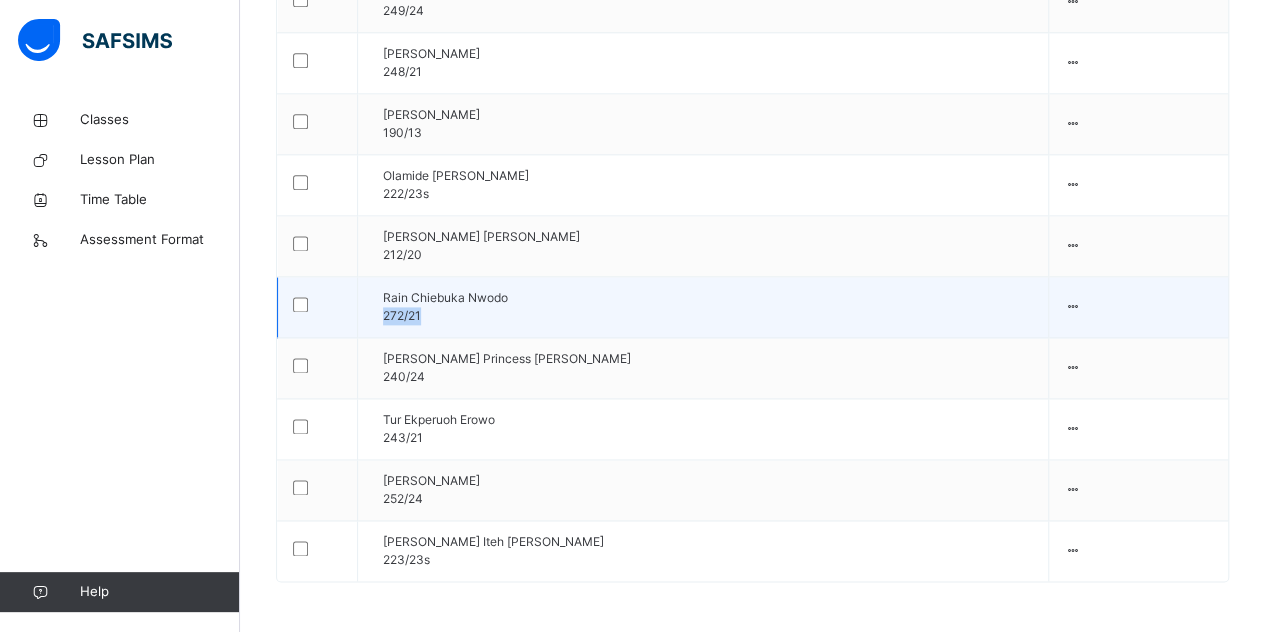 click on "Rain Chiebuka  Nwodo 272/21" at bounding box center (703, 307) 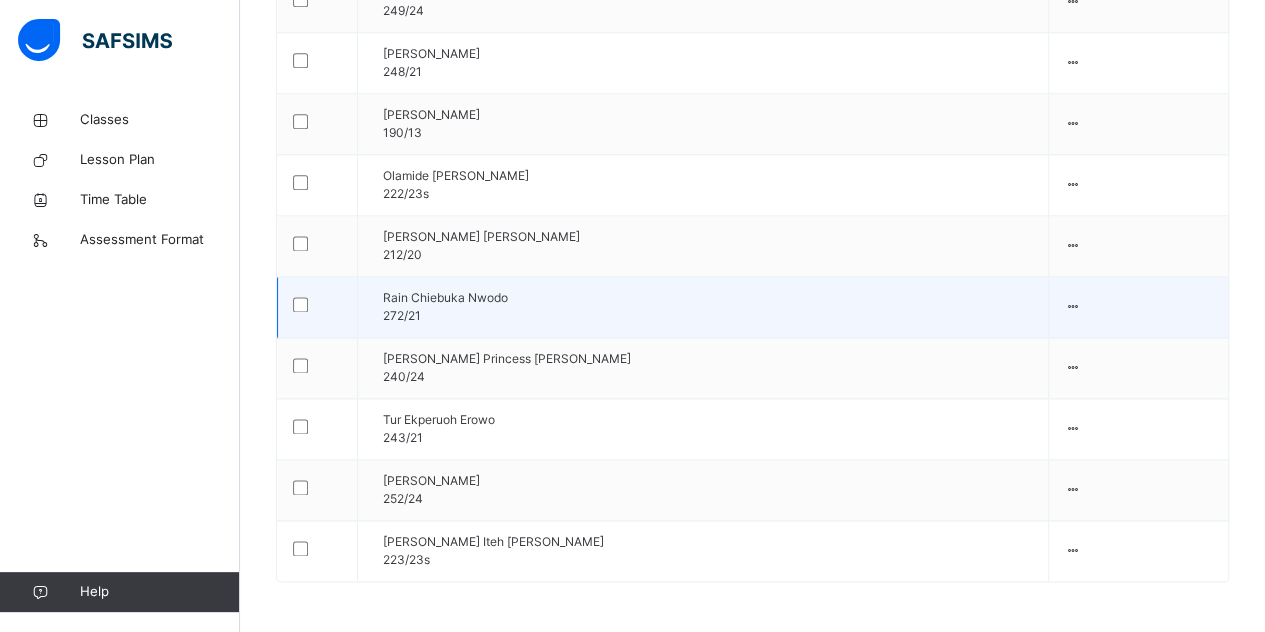 click on "Rain Chiebuka  Nwodo 272/21" at bounding box center [703, 307] 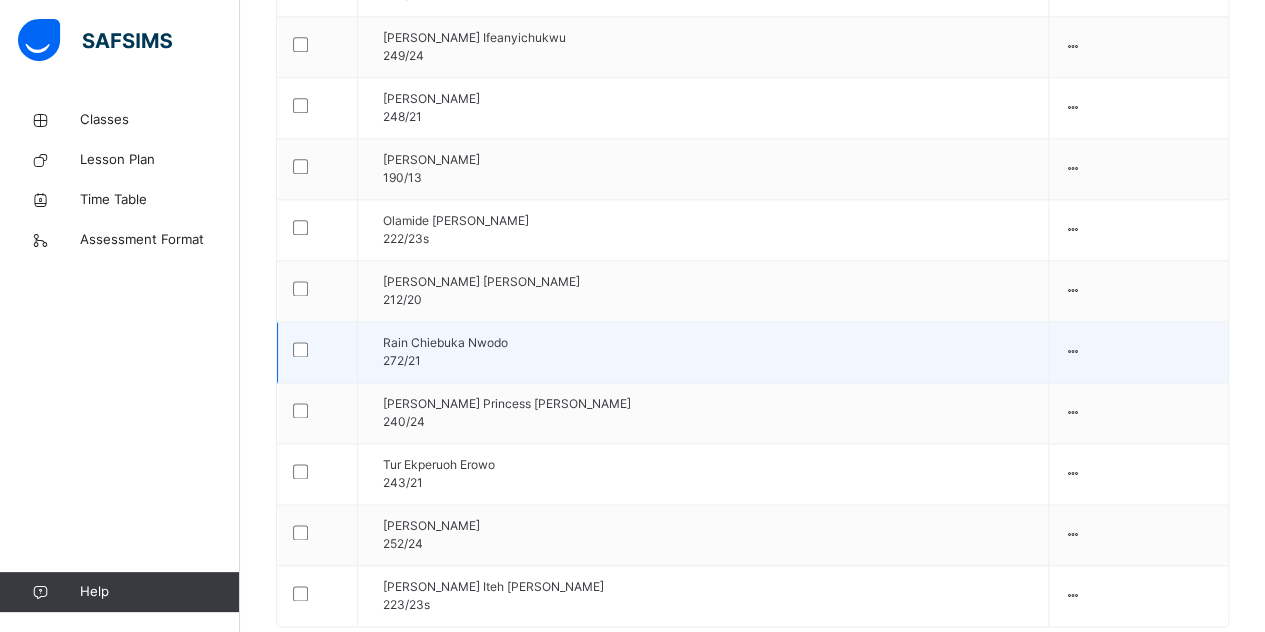 scroll, scrollTop: 1162, scrollLeft: 0, axis: vertical 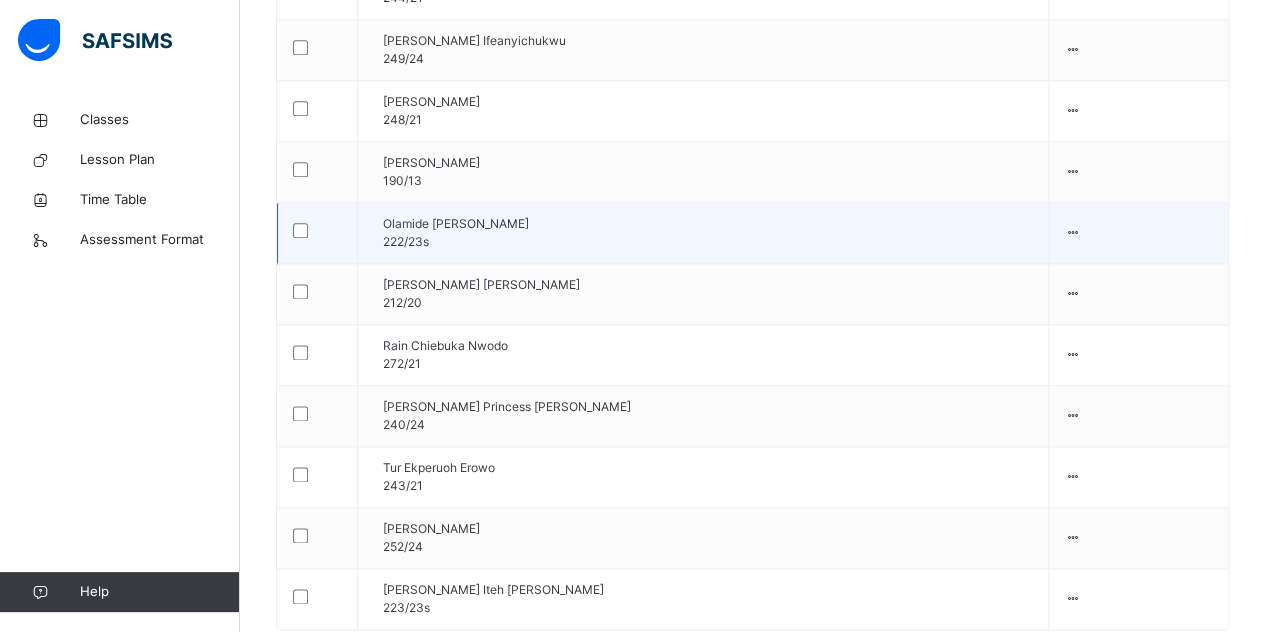 click at bounding box center (703, 215) 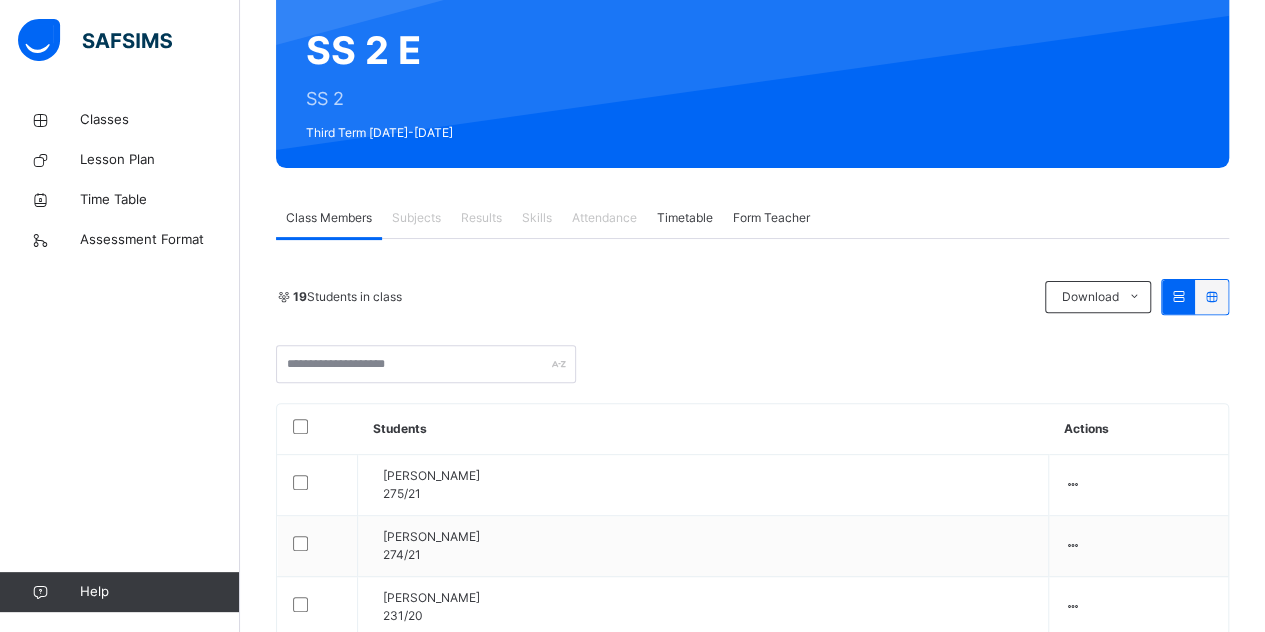 scroll, scrollTop: 164, scrollLeft: 0, axis: vertical 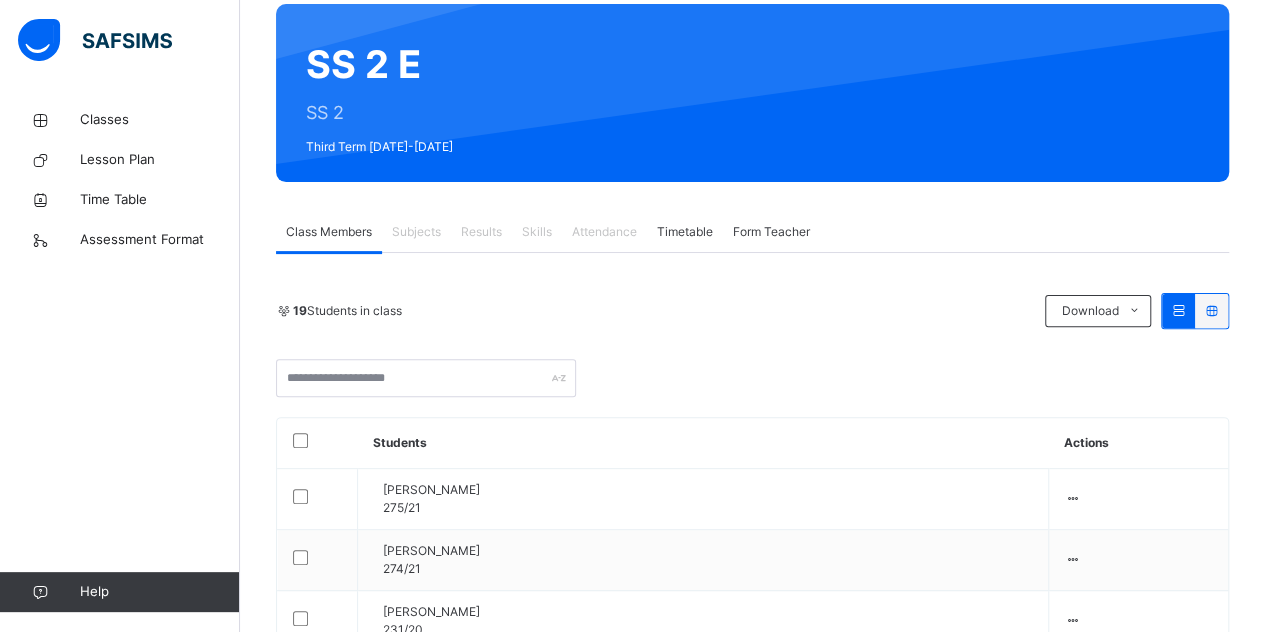 click on "Results" at bounding box center (481, 232) 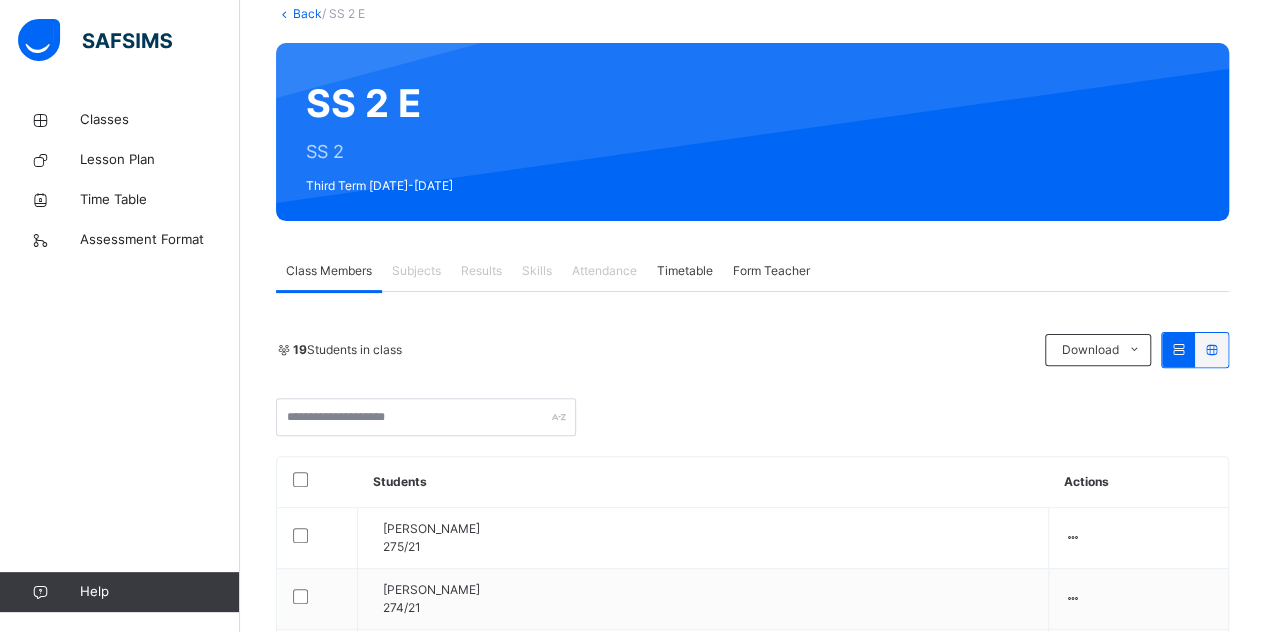 scroll, scrollTop: 124, scrollLeft: 0, axis: vertical 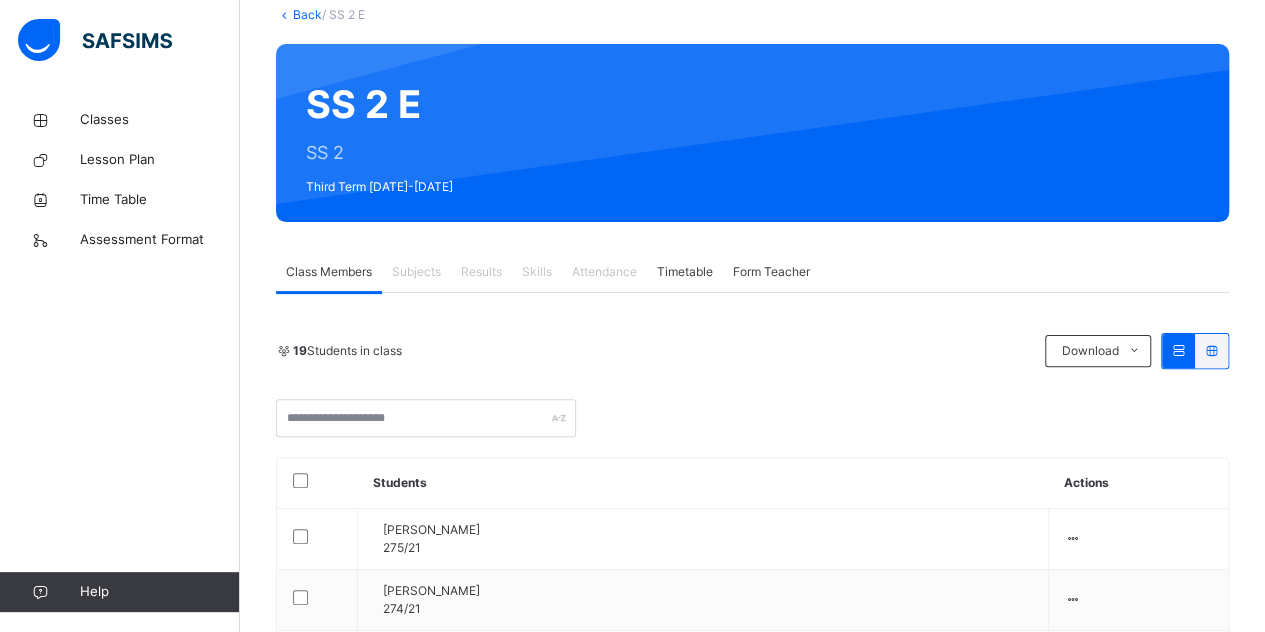 click on "SS 2 E SS 2 Third Term 2024-2025" at bounding box center [752, 133] 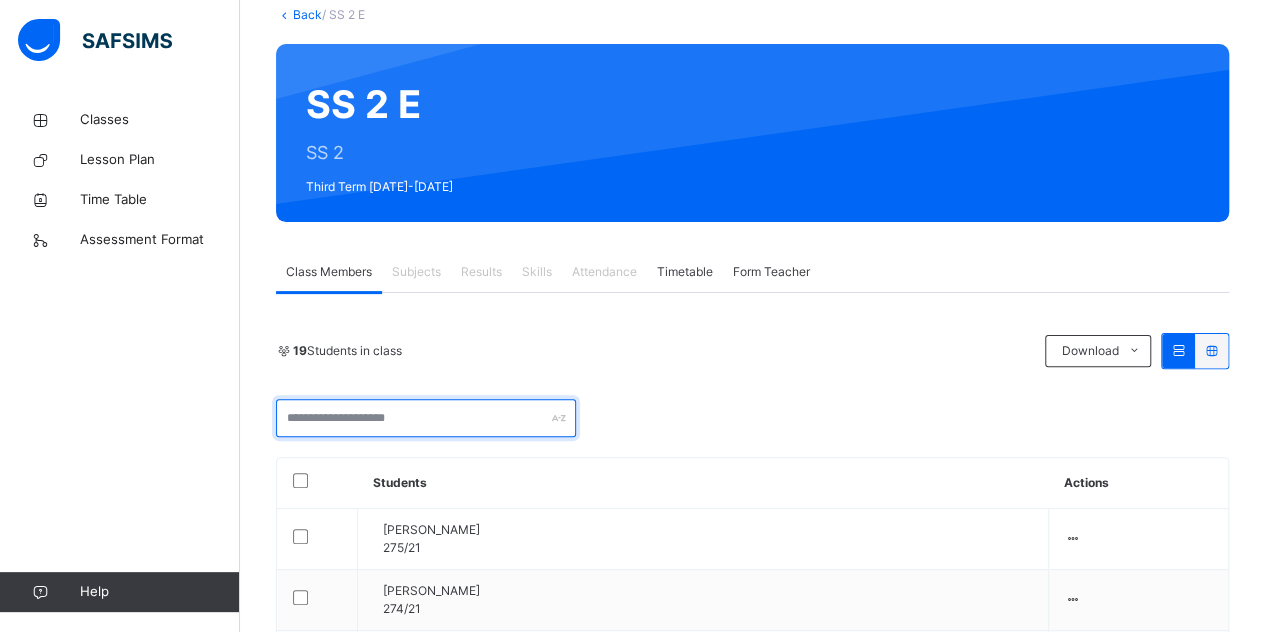 click at bounding box center [426, 418] 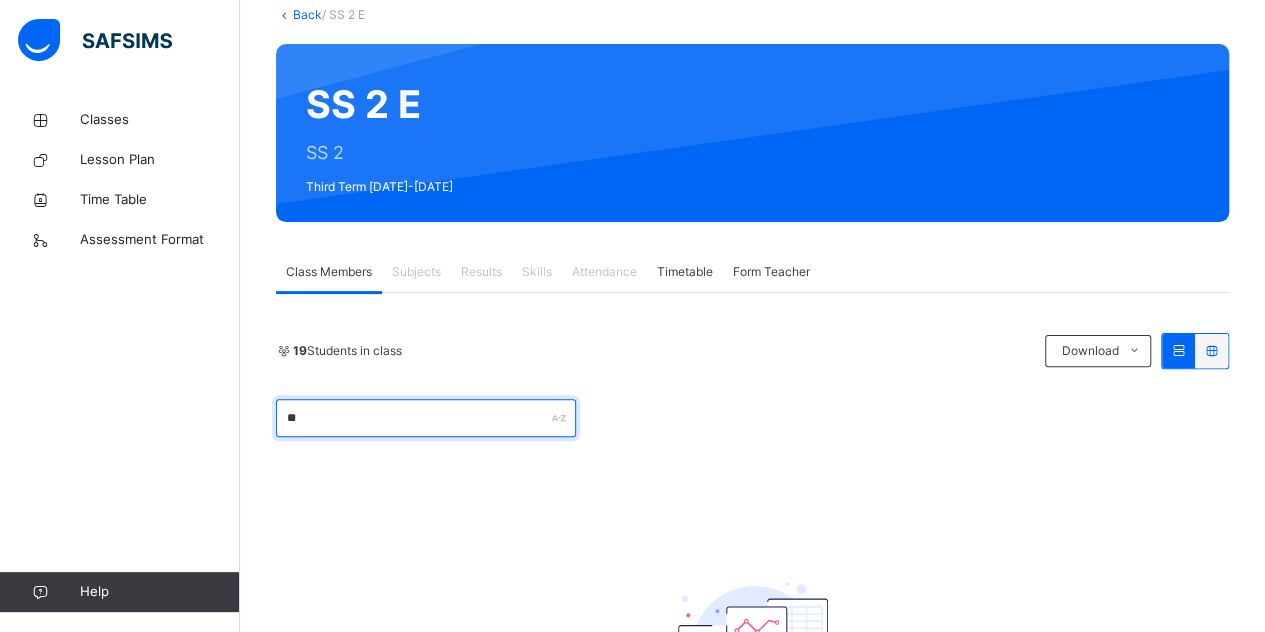 type on "*" 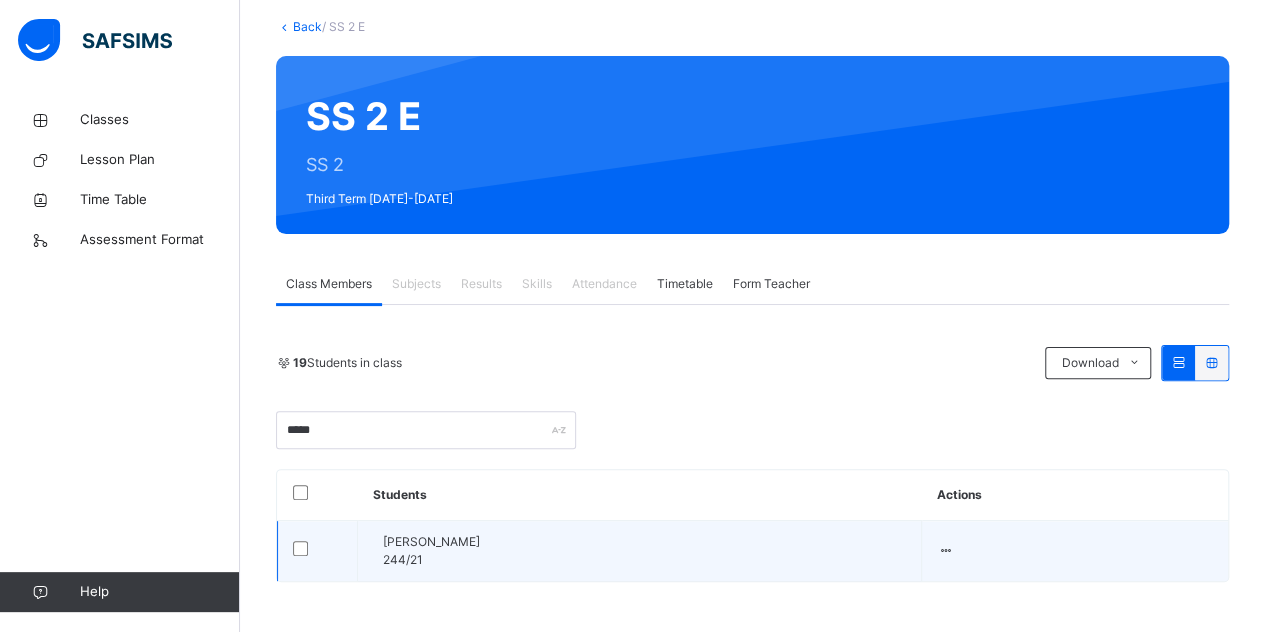 click on "Kyrian Ugonna  Onyenagubo 244/21" at bounding box center [644, 551] 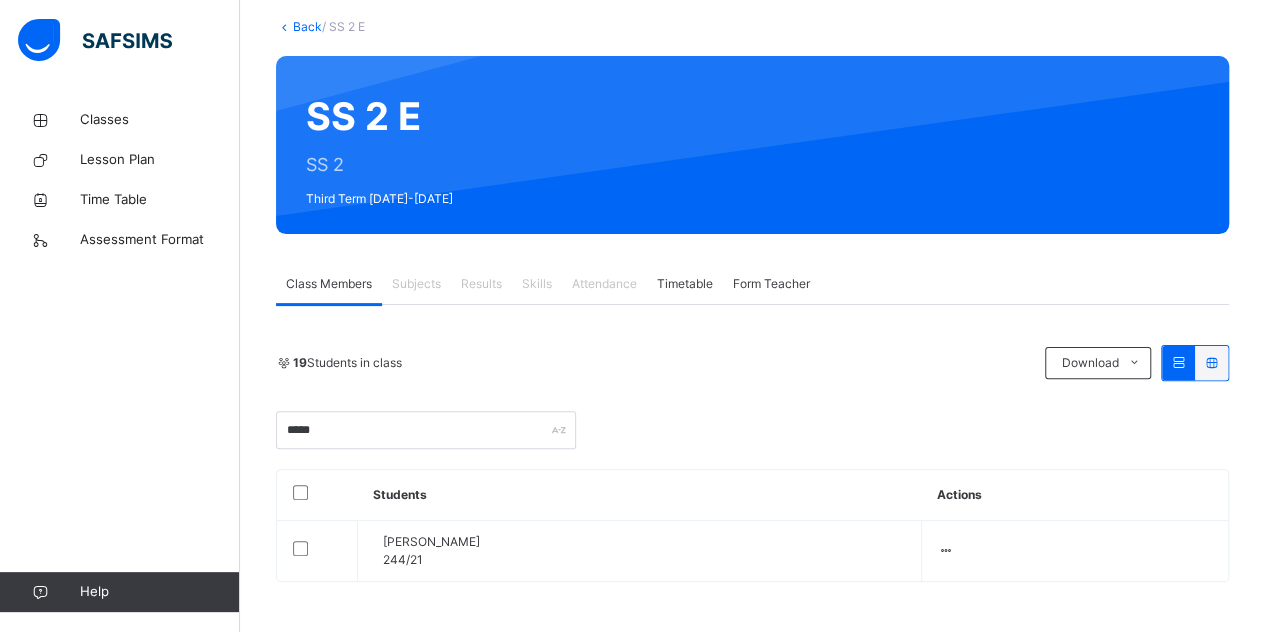 click at bounding box center [1211, 362] 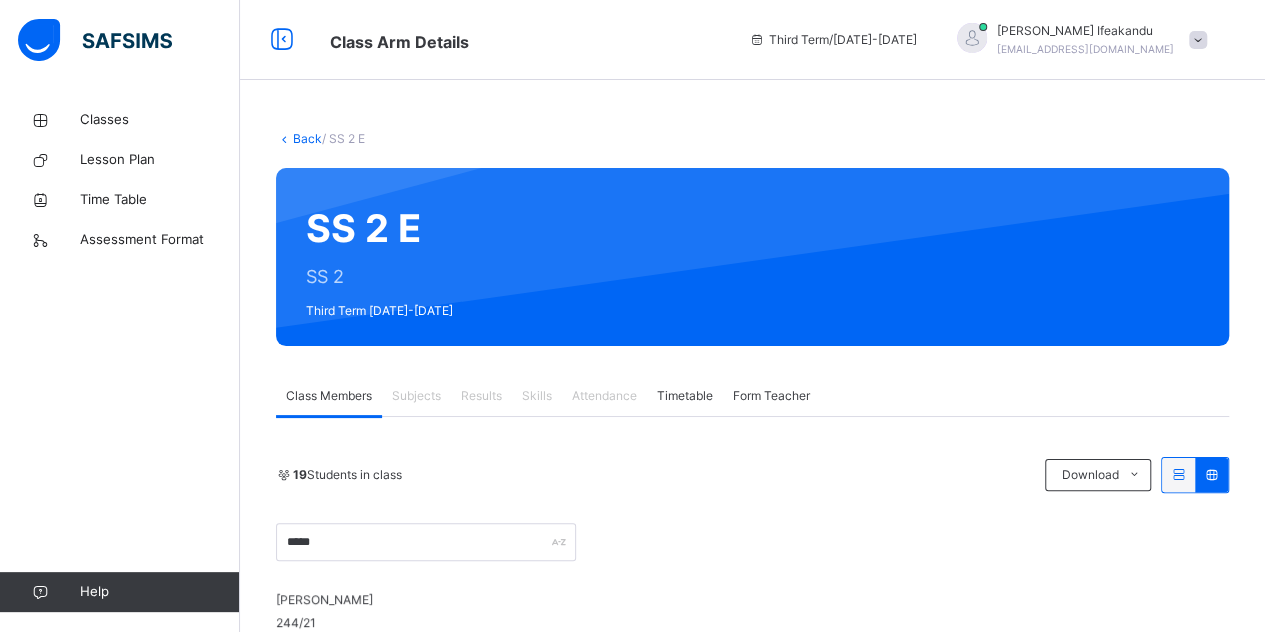 scroll, scrollTop: 218, scrollLeft: 0, axis: vertical 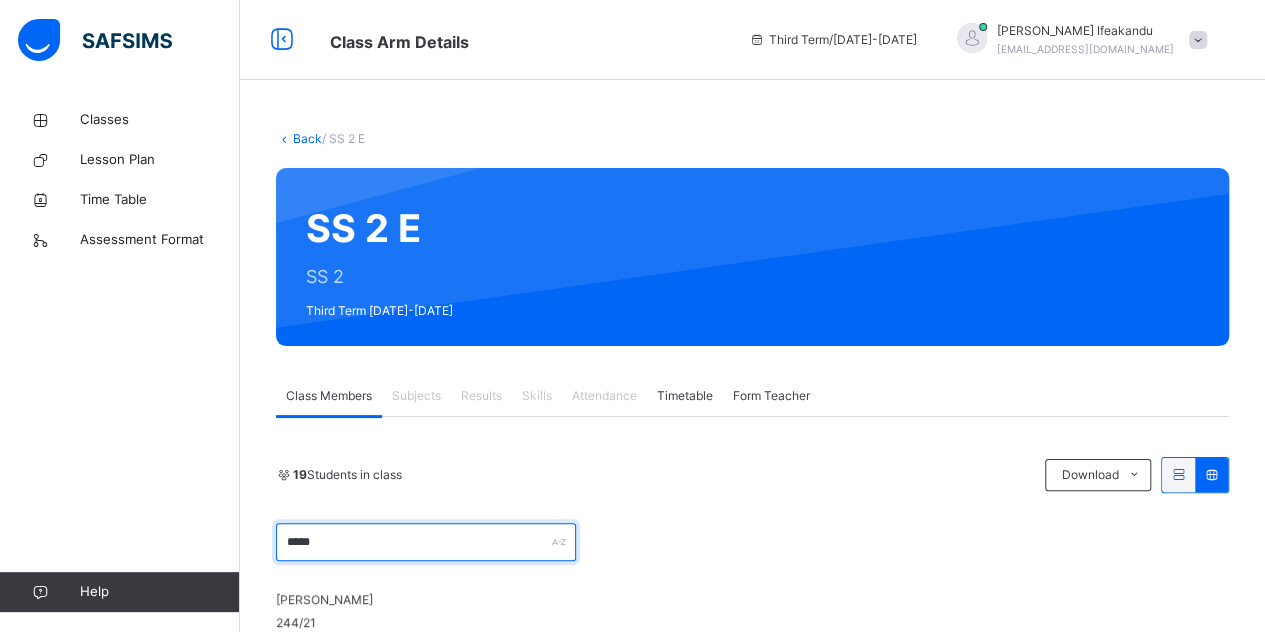 click on "*****" at bounding box center [426, 542] 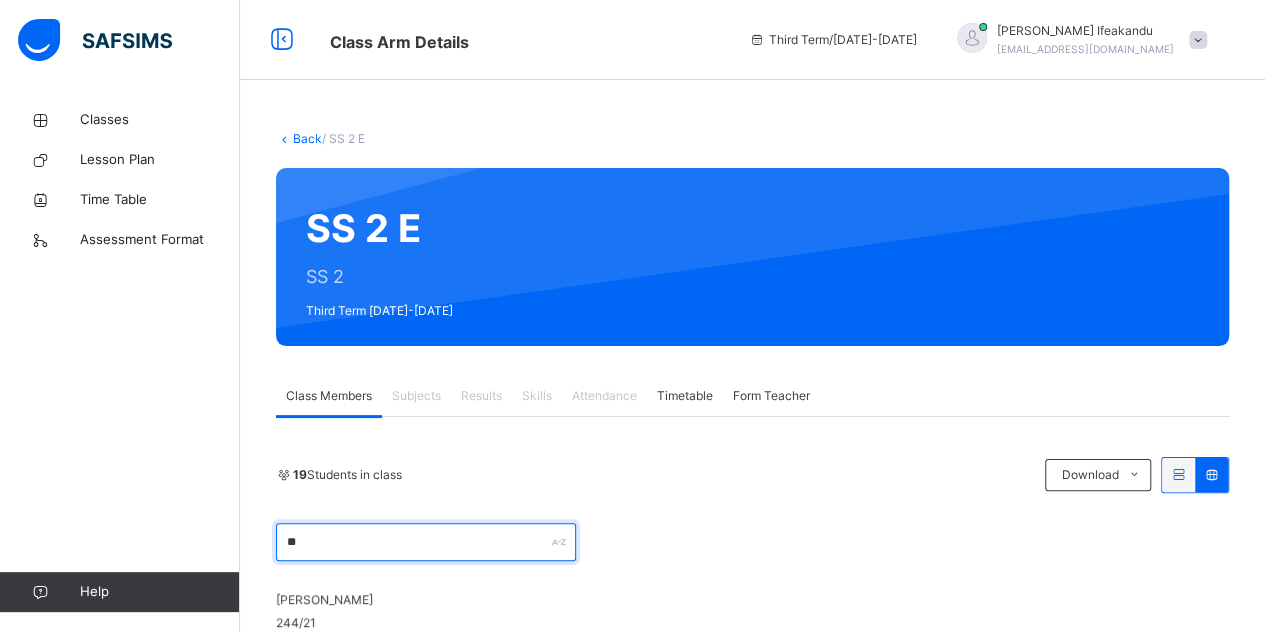 type on "*" 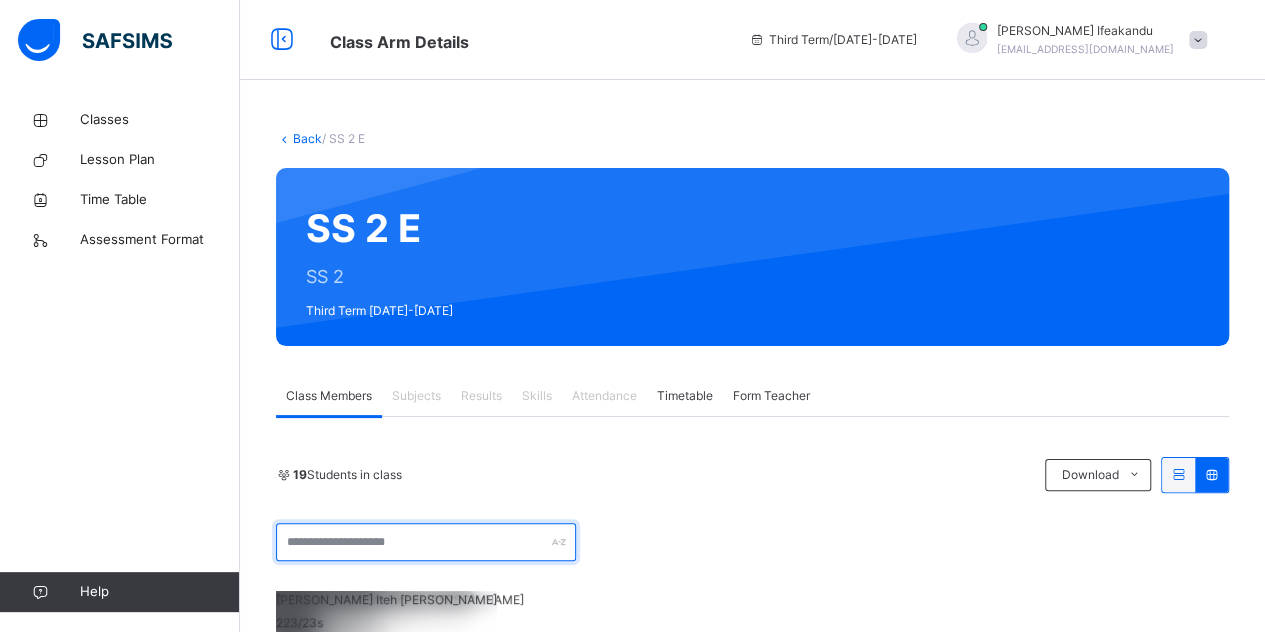 scroll, scrollTop: 0, scrollLeft: 0, axis: both 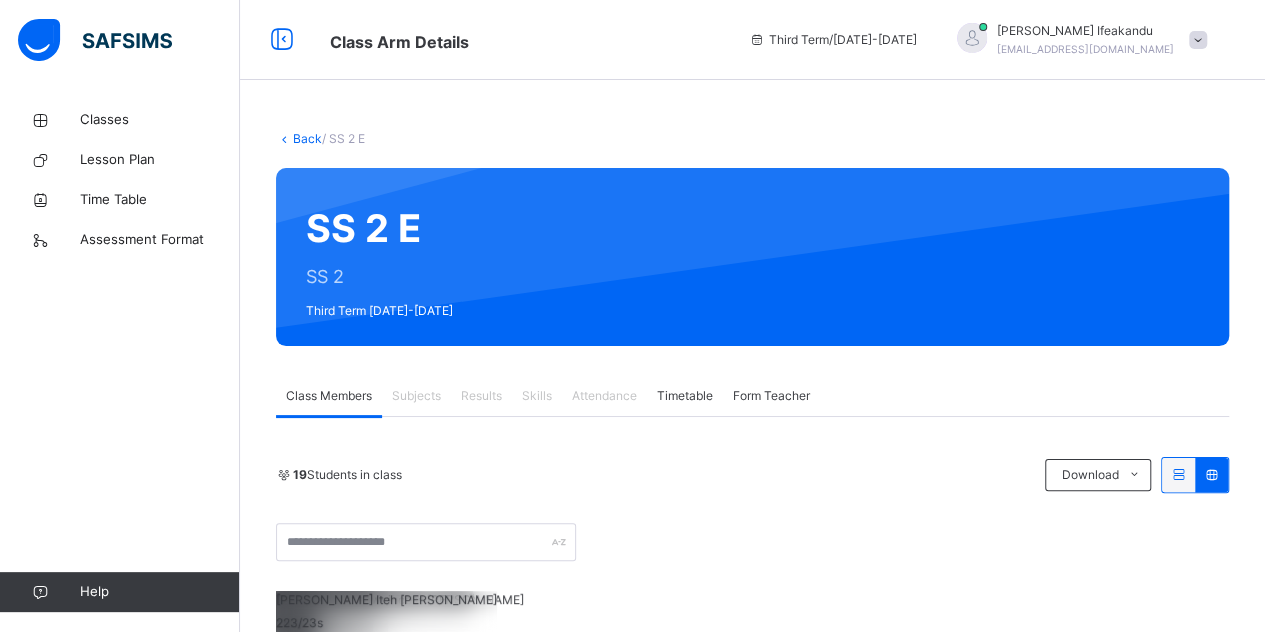 click at bounding box center [1178, 475] 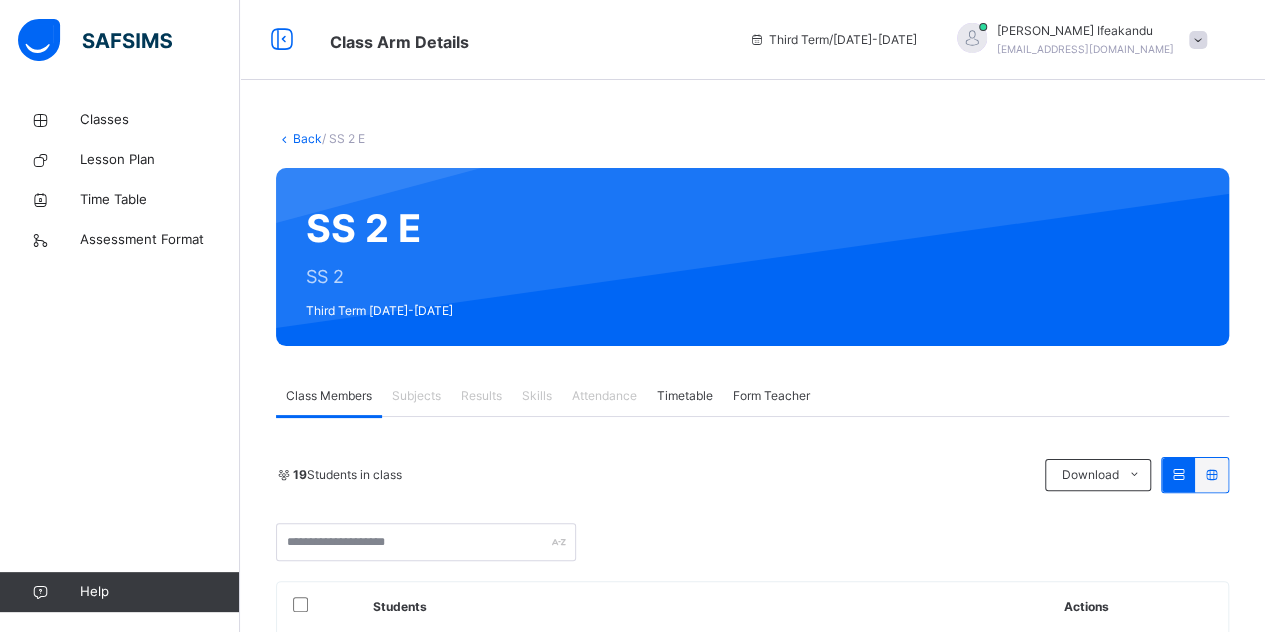 click on "/ SS 2 E" at bounding box center [343, 138] 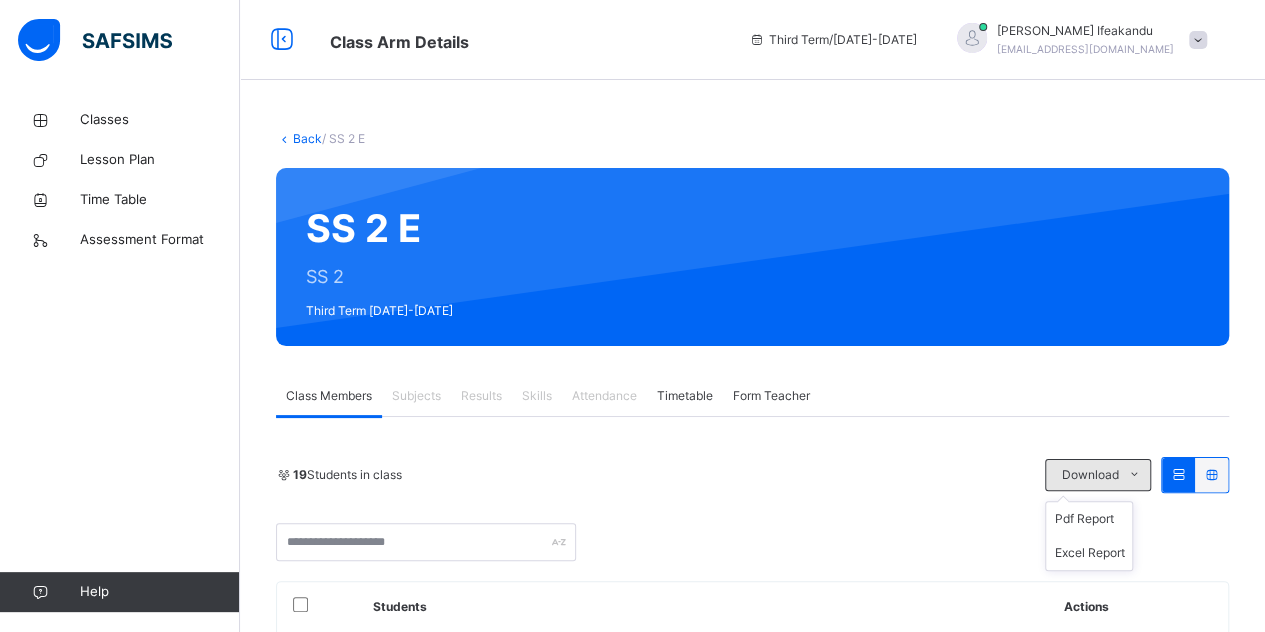 click on "Download" at bounding box center [1089, 475] 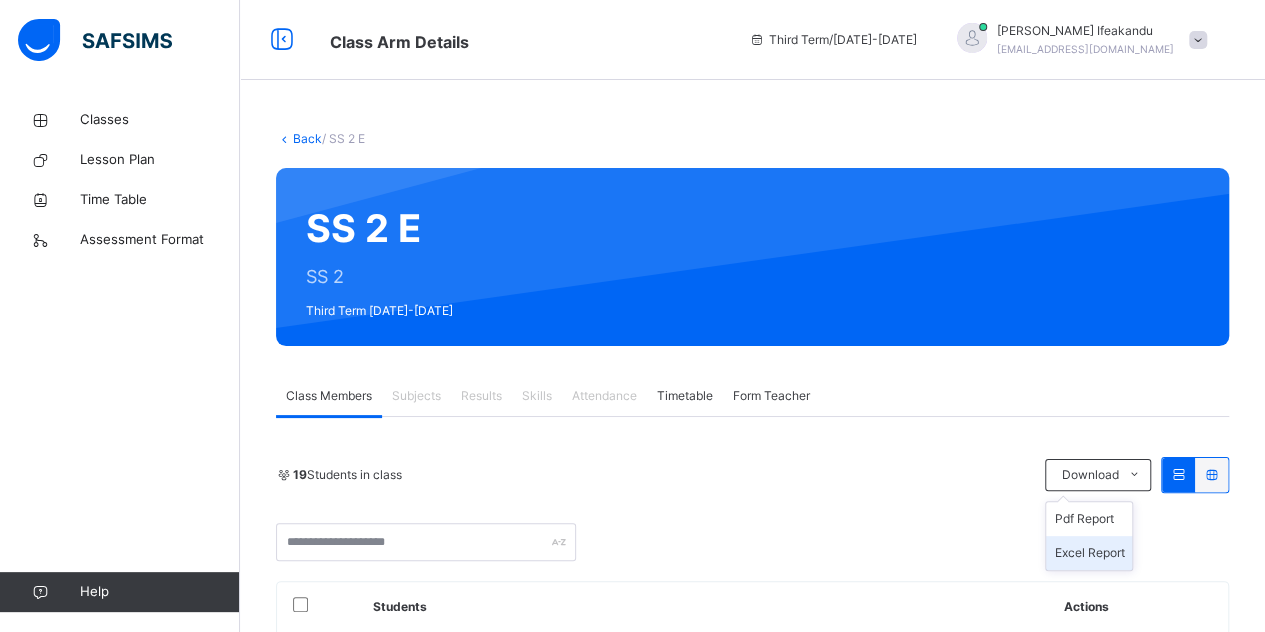 click on "Excel Report" at bounding box center [1089, 553] 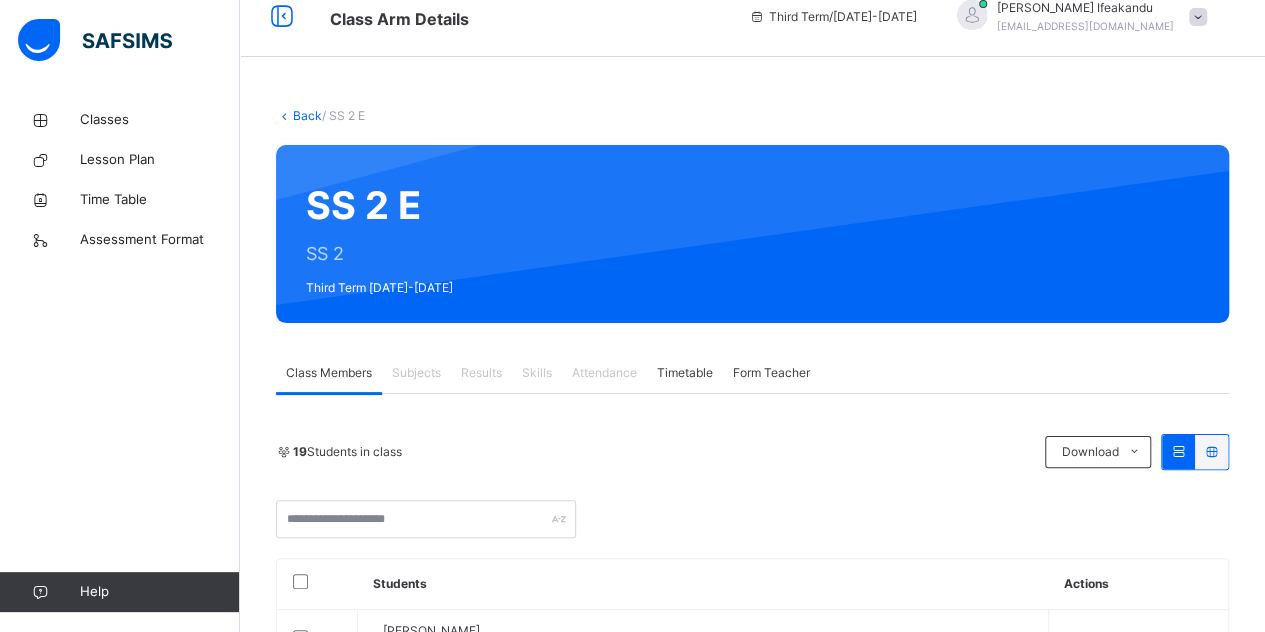 scroll, scrollTop: 0, scrollLeft: 0, axis: both 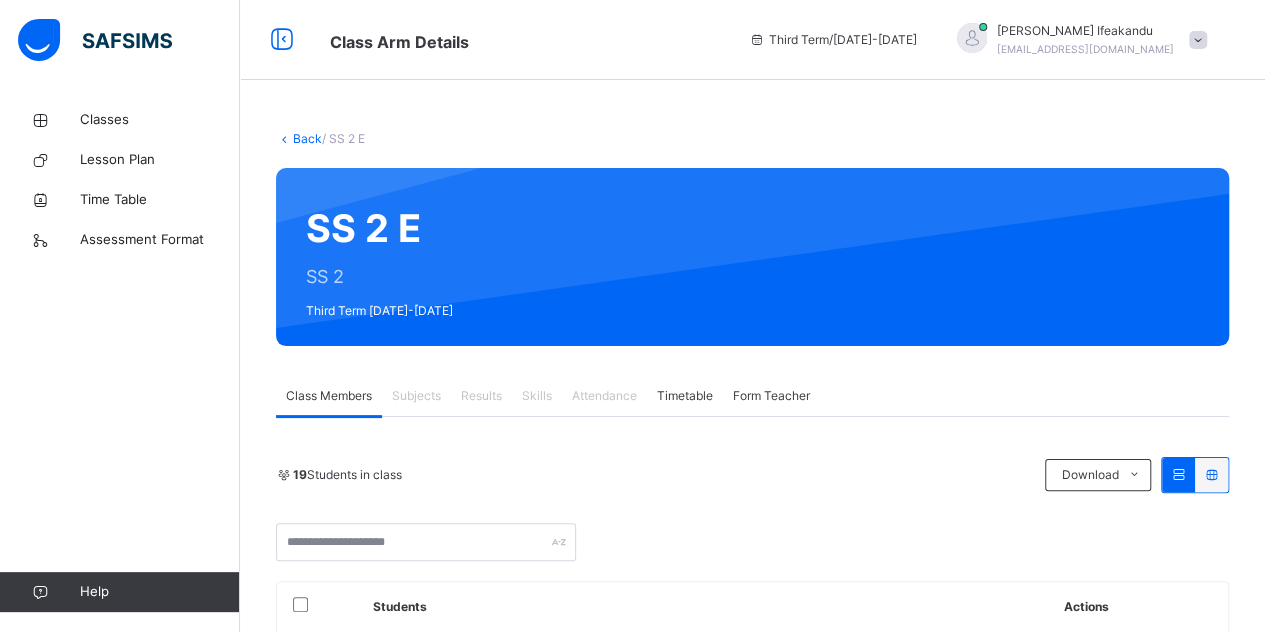 click on "Help" at bounding box center (159, 592) 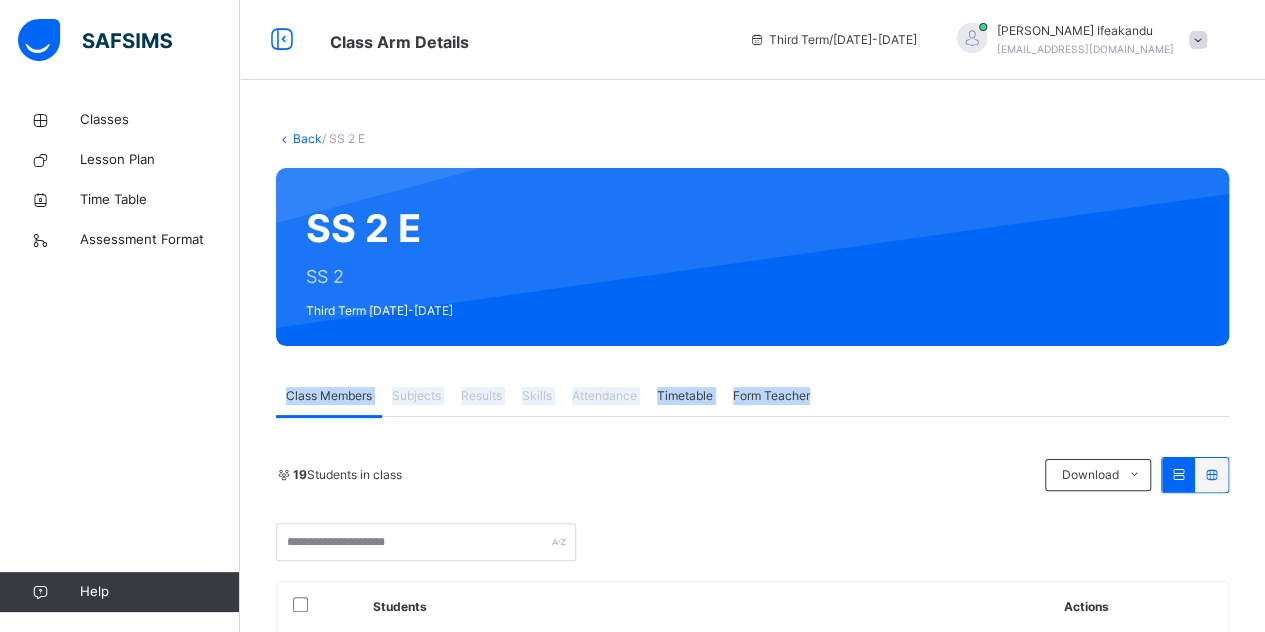 drag, startPoint x: 992, startPoint y: 403, endPoint x: 969, endPoint y: 299, distance: 106.51291 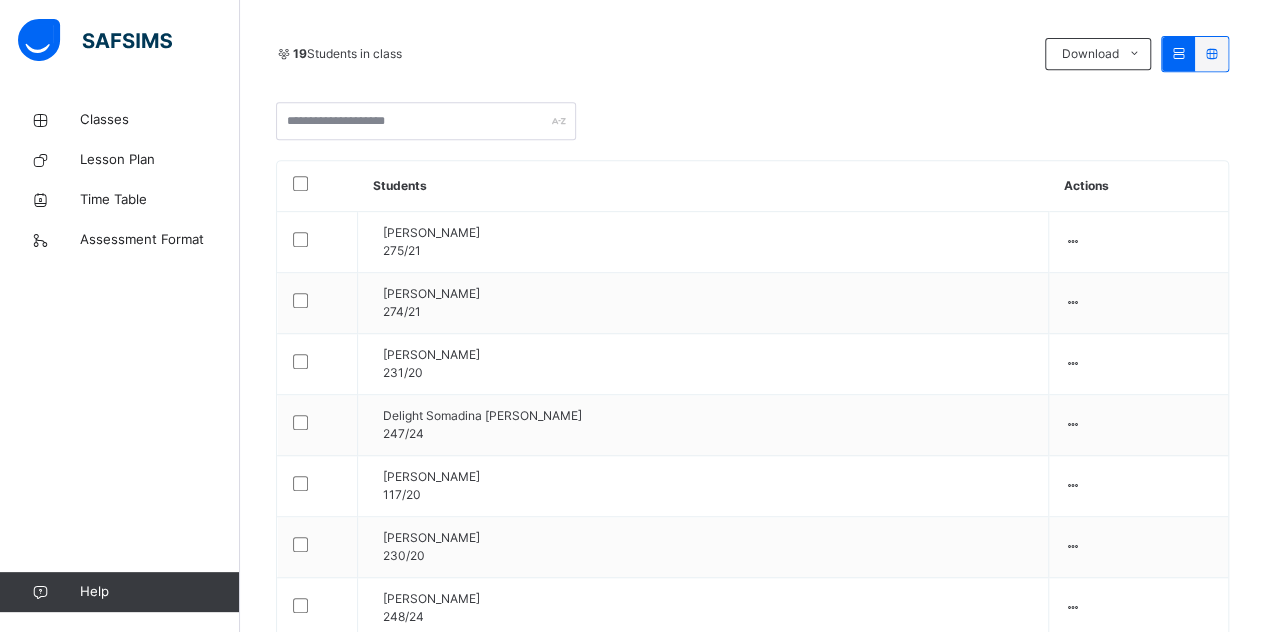 scroll, scrollTop: 480, scrollLeft: 0, axis: vertical 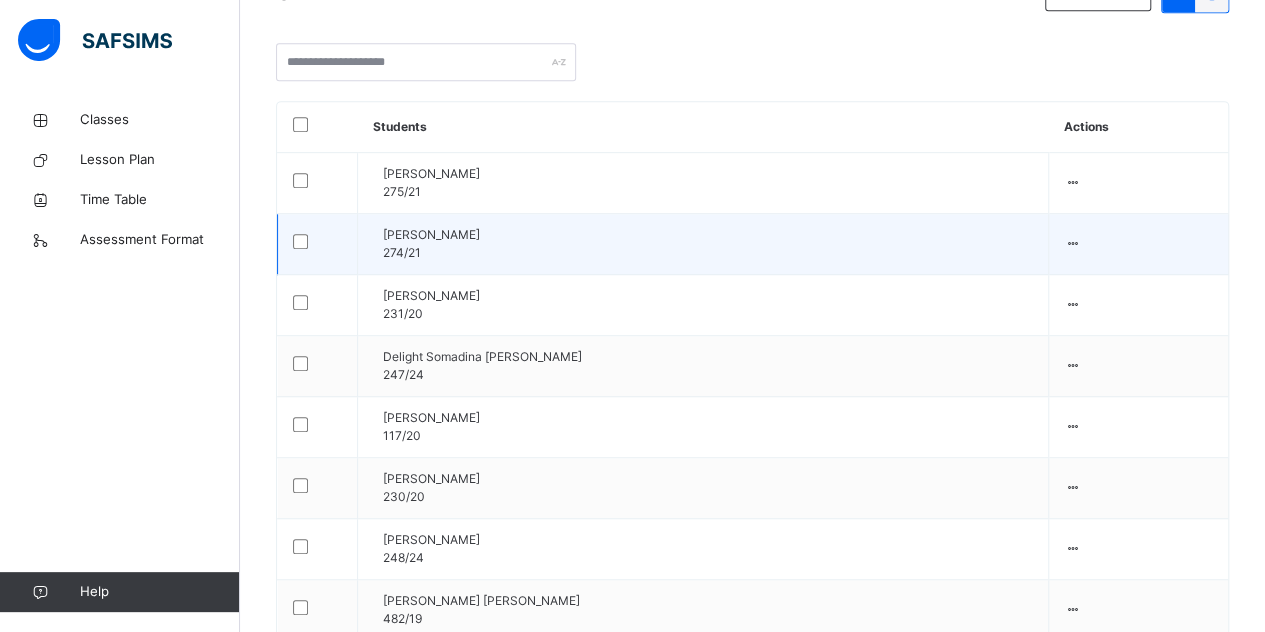click on "Audre Iyamu  Woter 274/21" at bounding box center [703, 244] 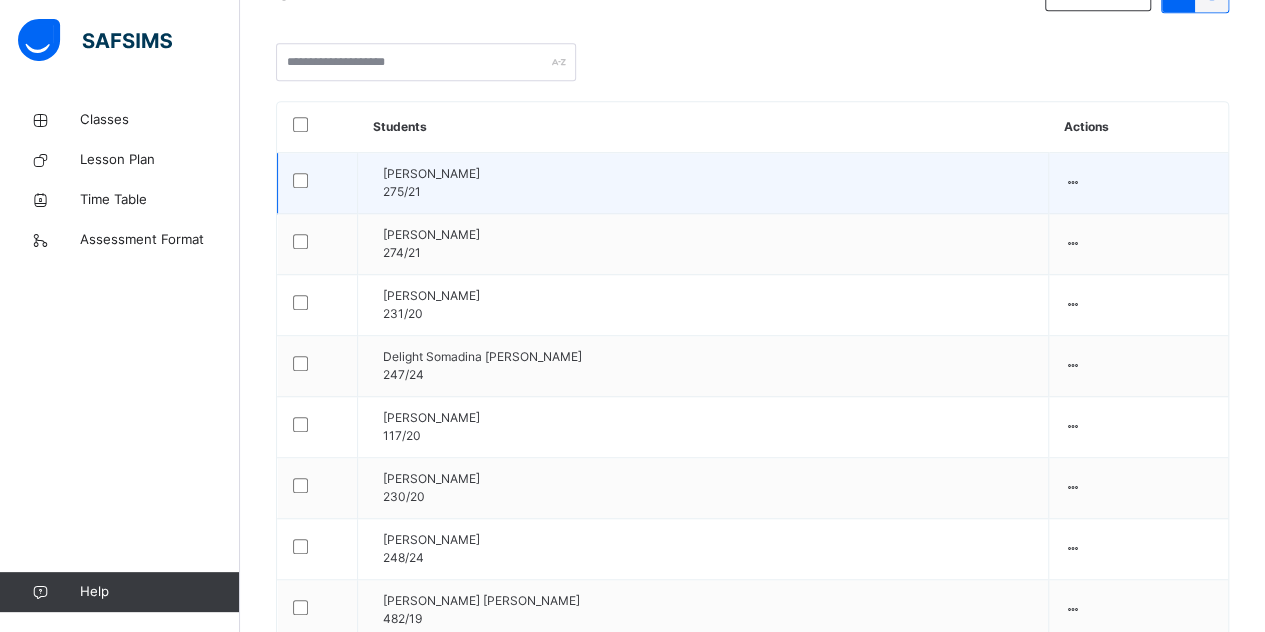 click on "Armani  Banjo 275/21" at bounding box center (703, 183) 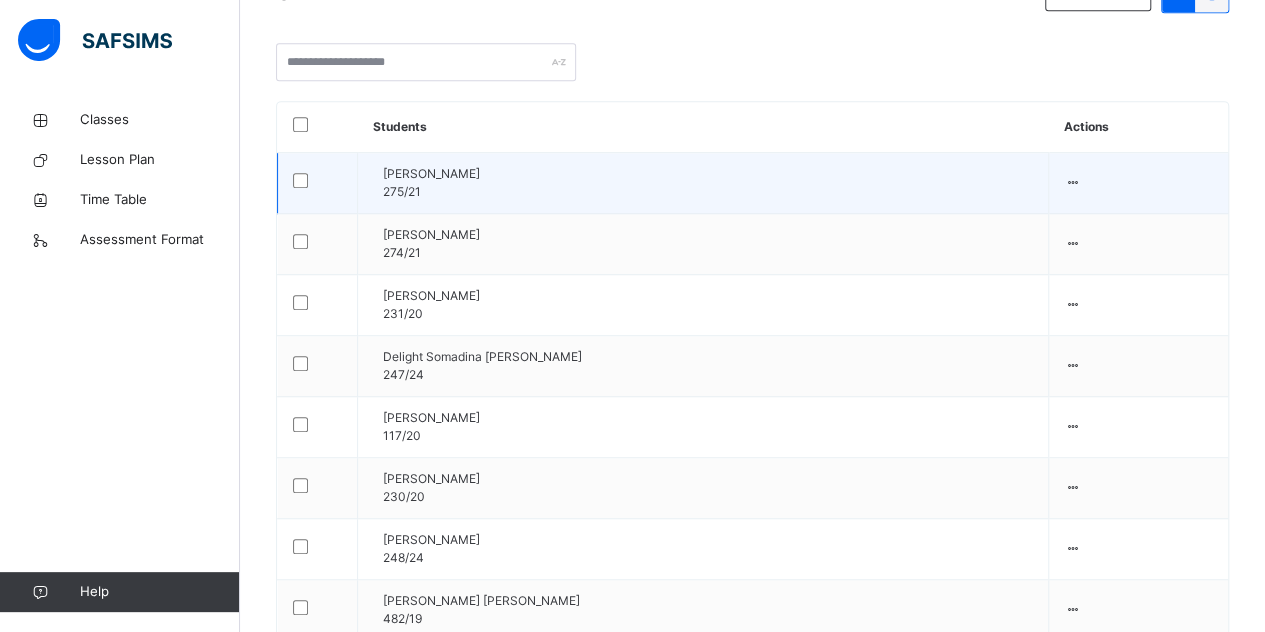 click at bounding box center (1072, 182) 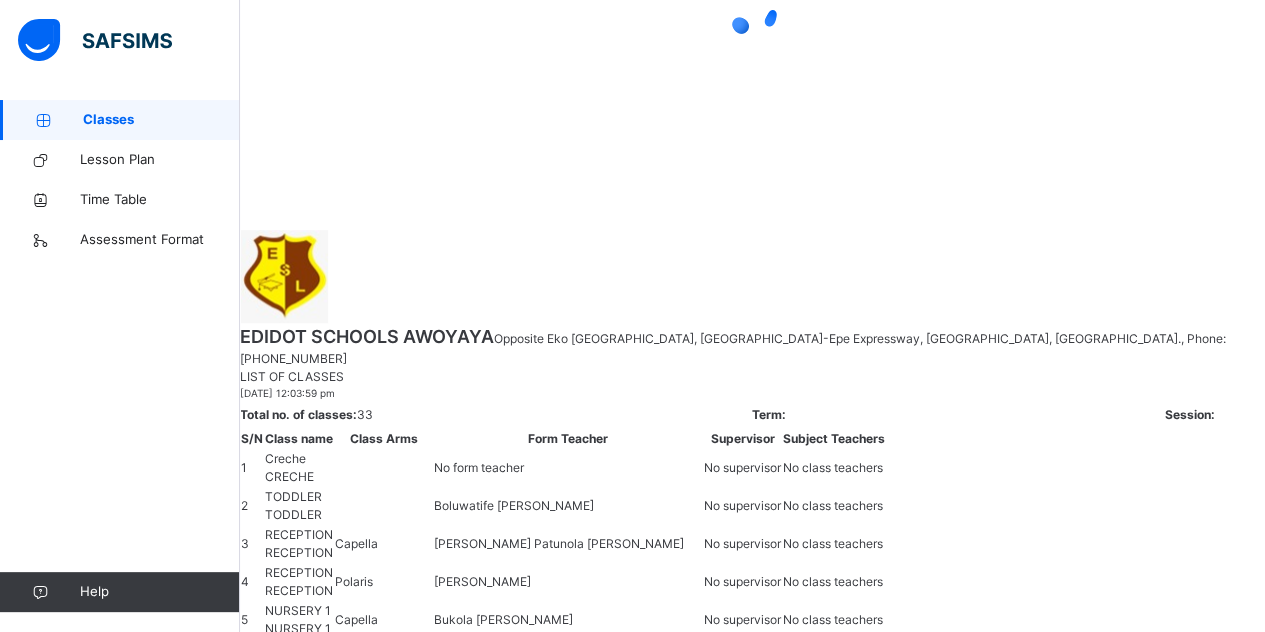scroll, scrollTop: 0, scrollLeft: 0, axis: both 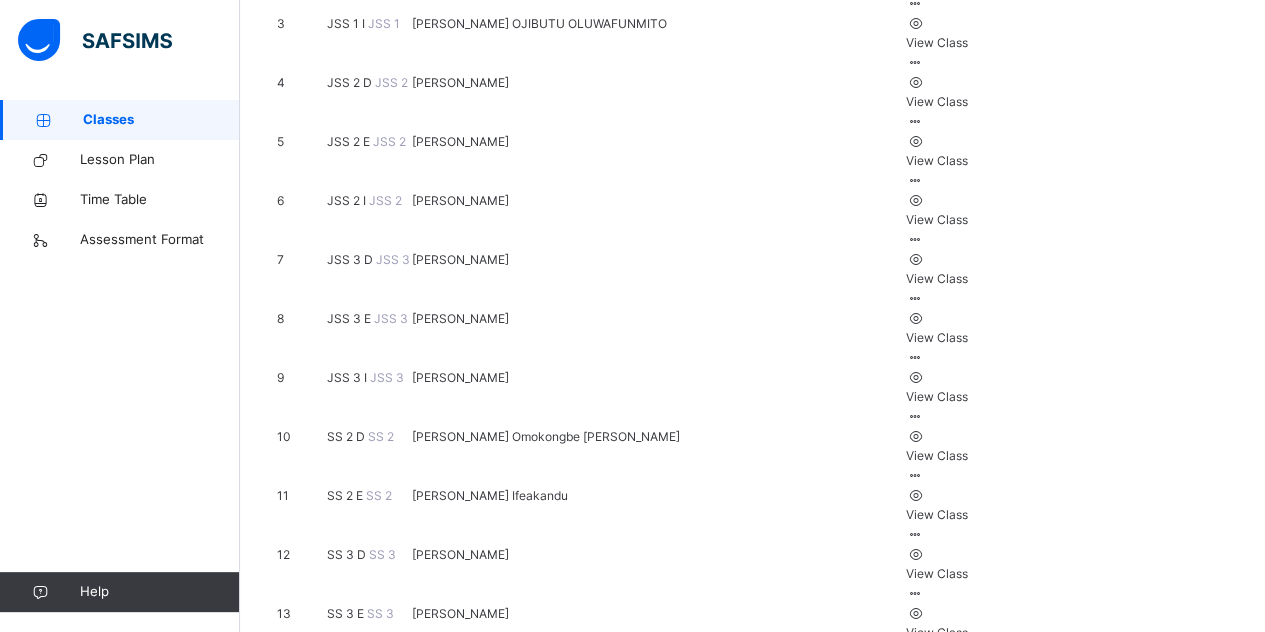 click on "Francis Edache" at bounding box center (546, 614) 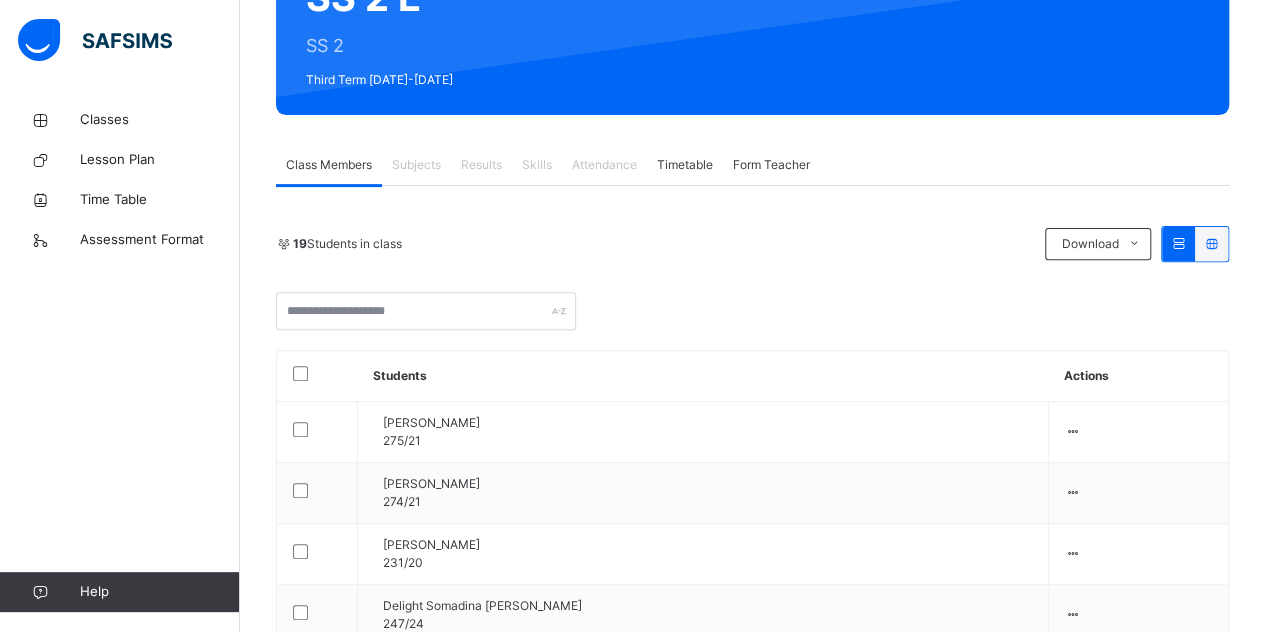 scroll, scrollTop: 232, scrollLeft: 0, axis: vertical 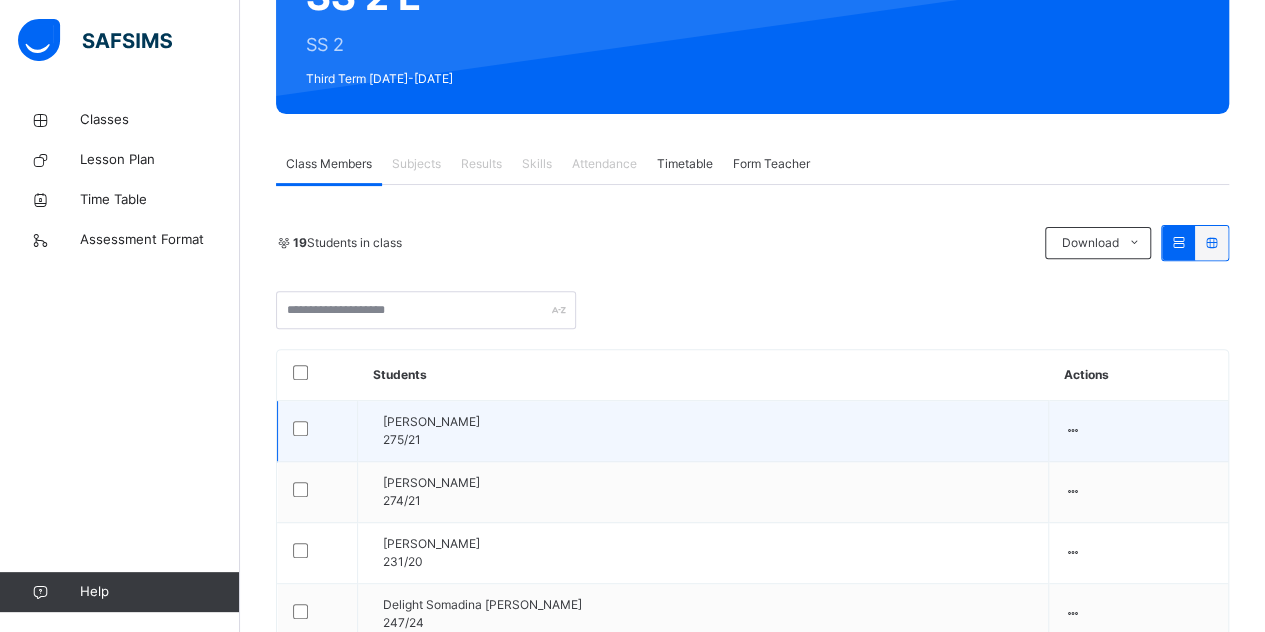 click on "Armani  Banjo 275/21" at bounding box center [703, 431] 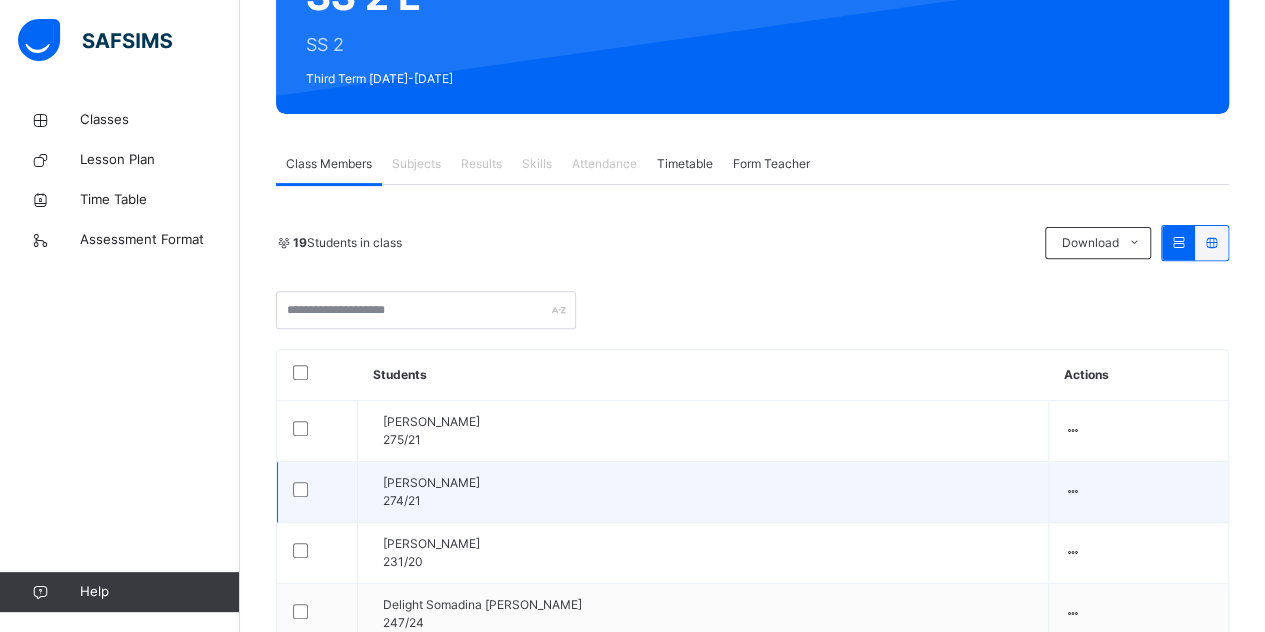 click on "Audre Iyamu  Woter 274/21" at bounding box center [703, 492] 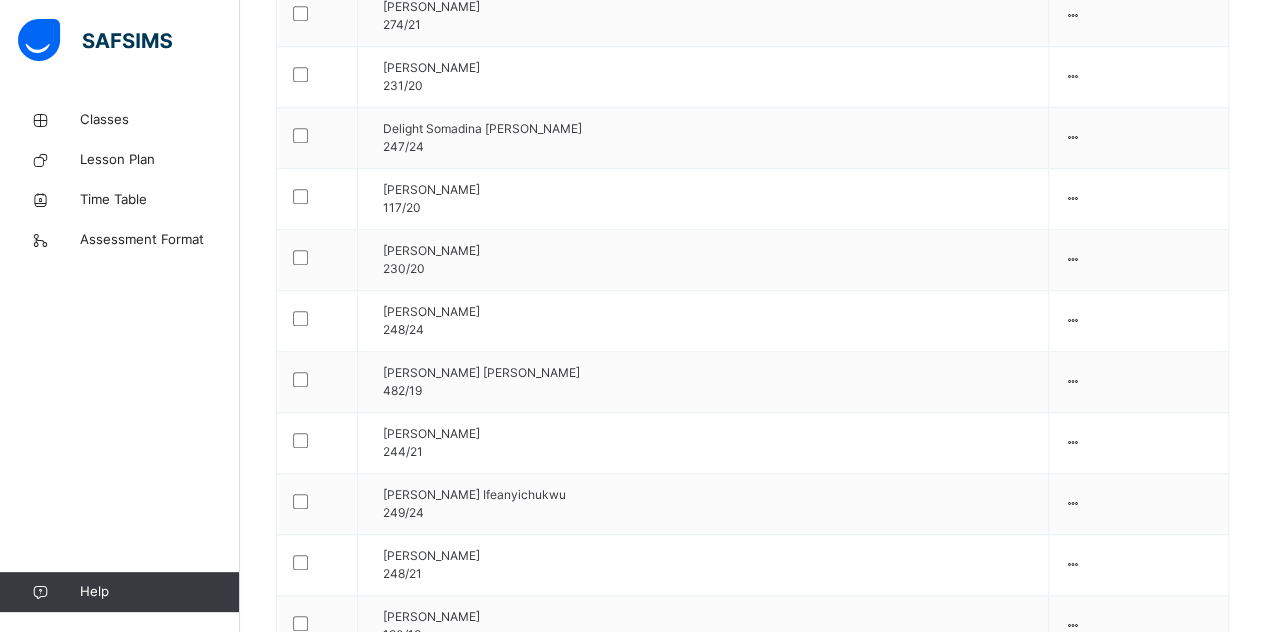 scroll, scrollTop: 720, scrollLeft: 0, axis: vertical 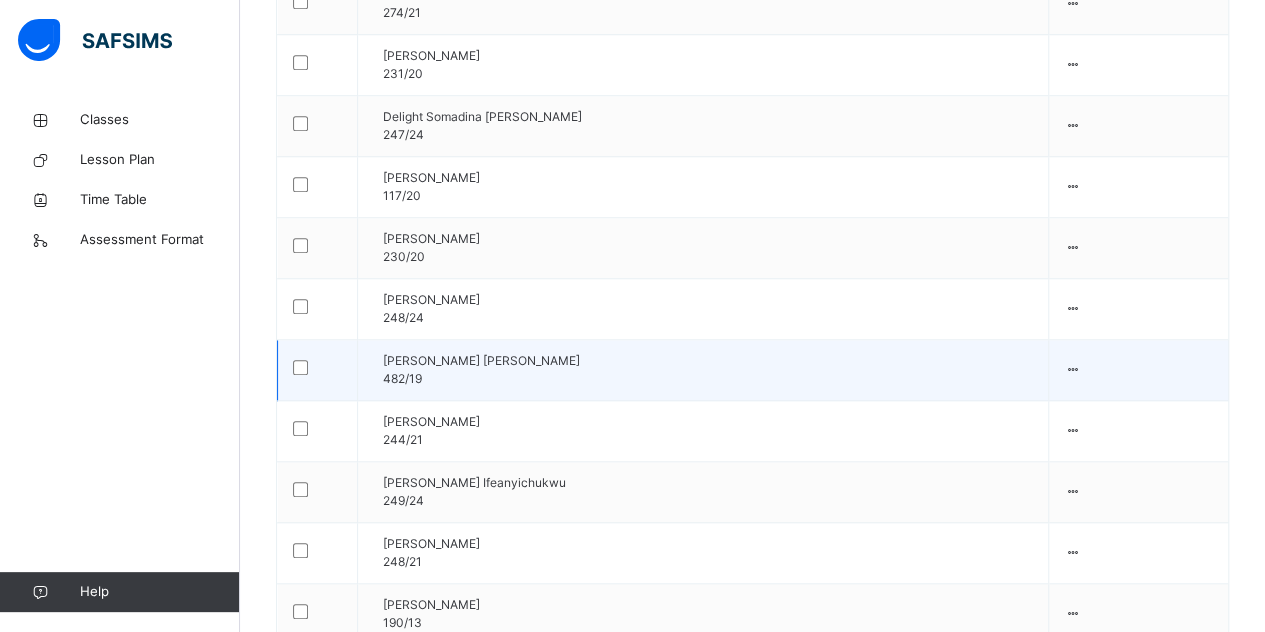 click on "Joseph Chigoziem Sowah 482/19" at bounding box center (703, 370) 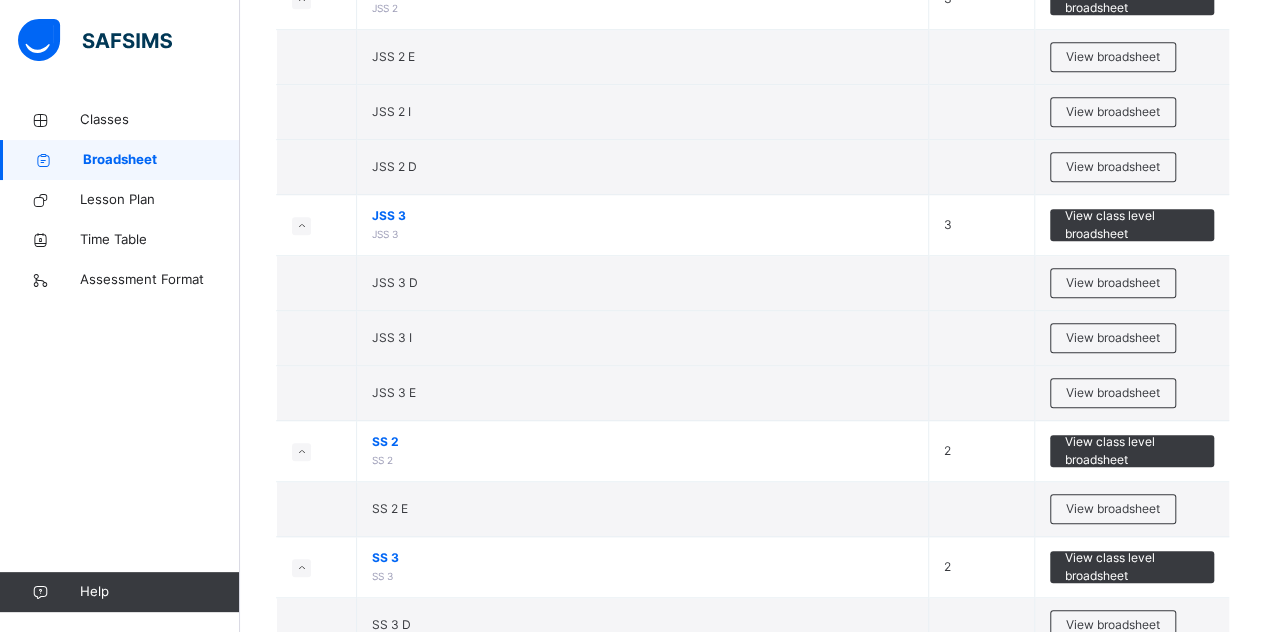 scroll, scrollTop: 632, scrollLeft: 0, axis: vertical 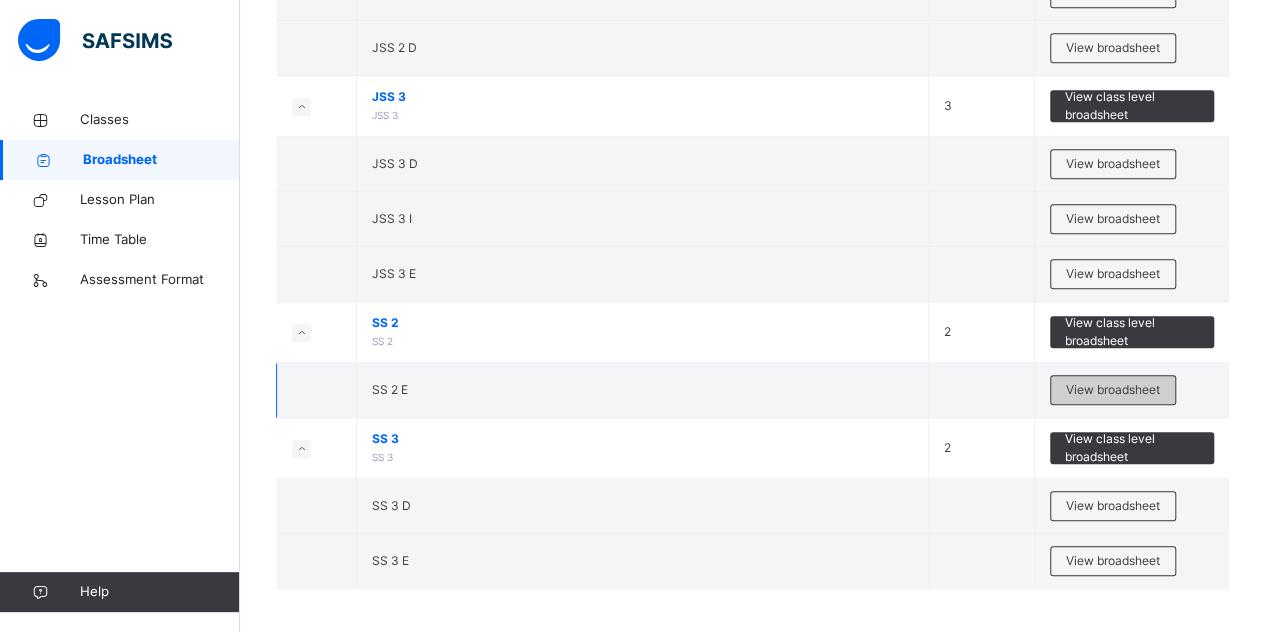 click on "View broadsheet" at bounding box center (1113, 390) 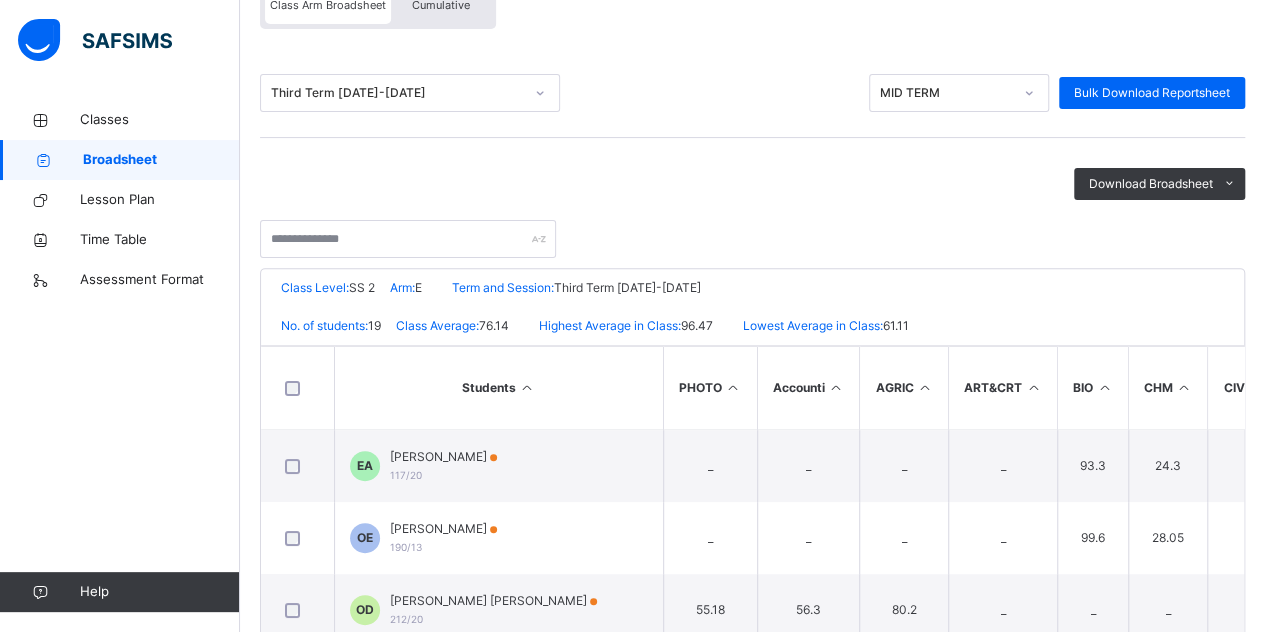 scroll, scrollTop: 210, scrollLeft: 0, axis: vertical 